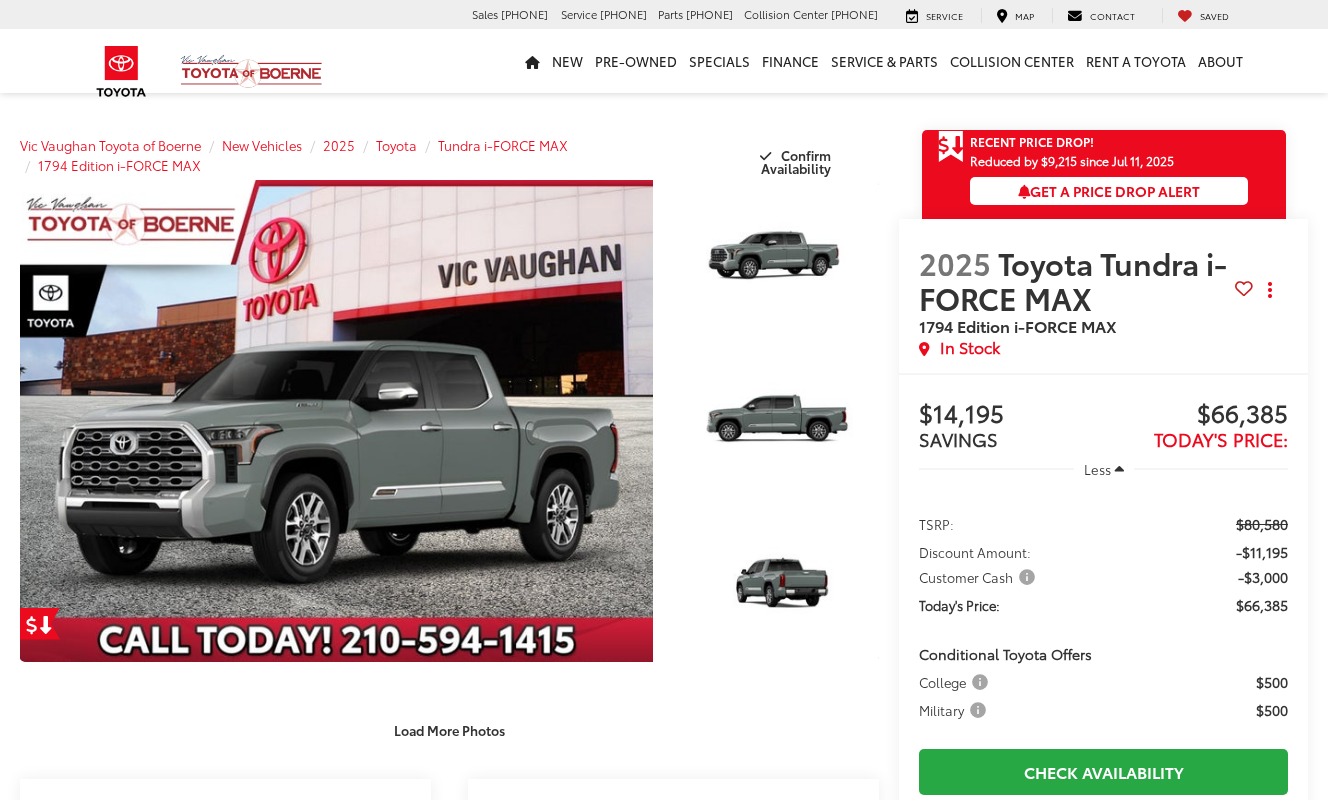 scroll, scrollTop: 0, scrollLeft: 0, axis: both 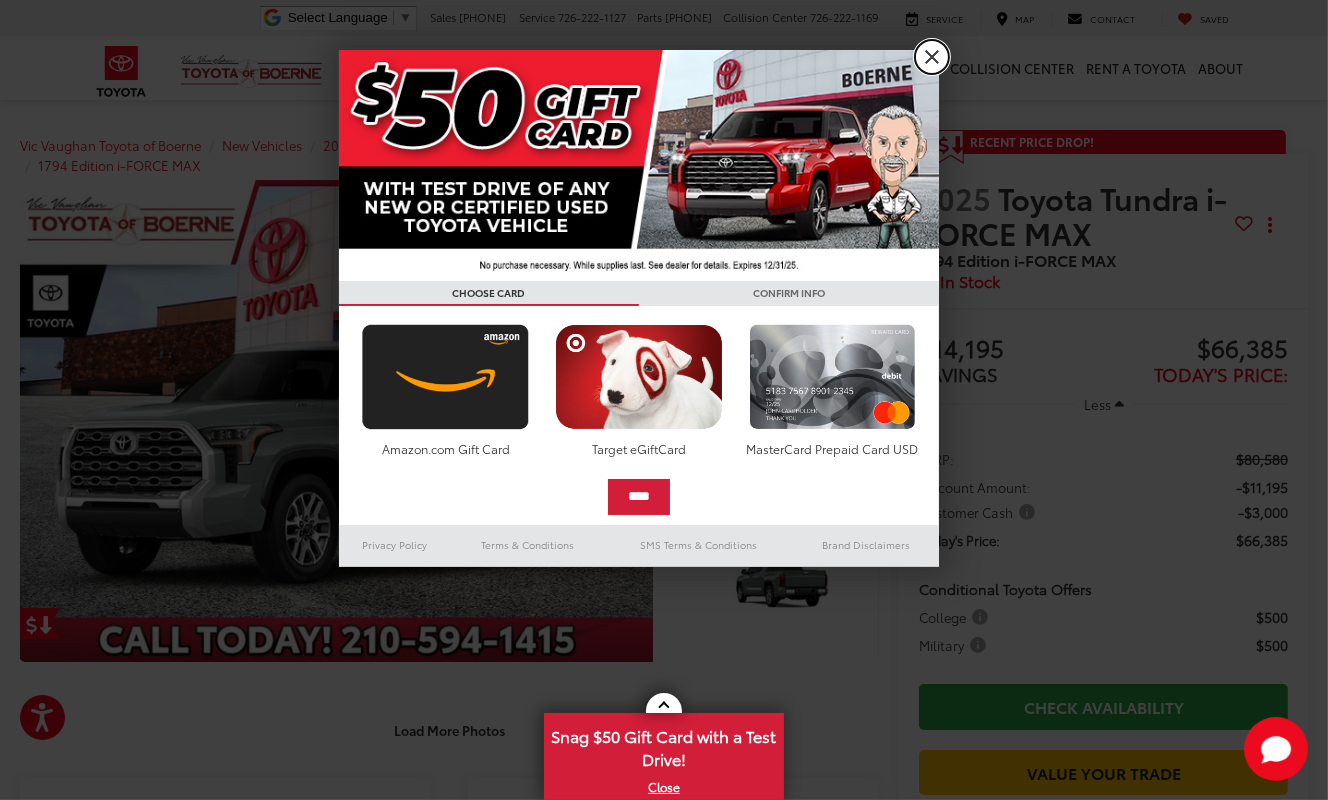 click on "X" at bounding box center (932, 57) 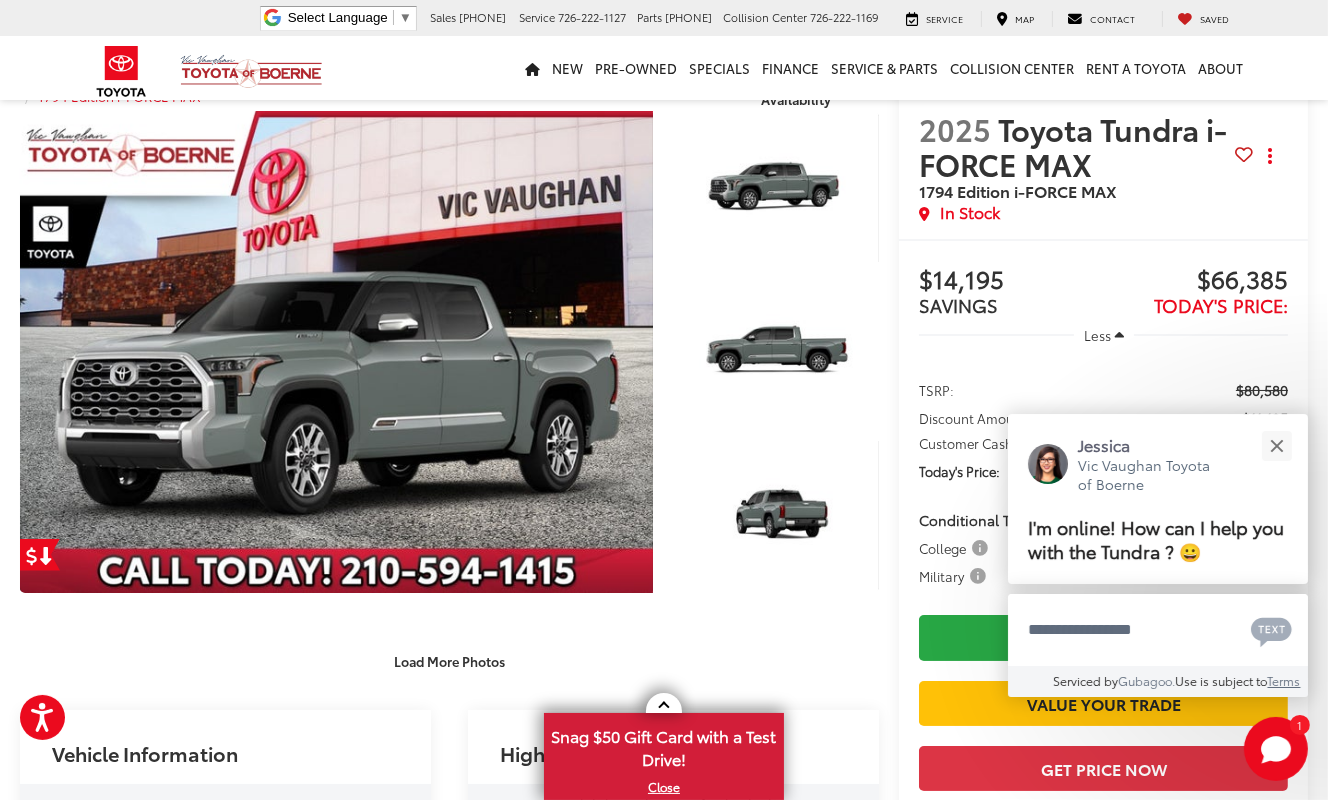 scroll, scrollTop: 0, scrollLeft: 0, axis: both 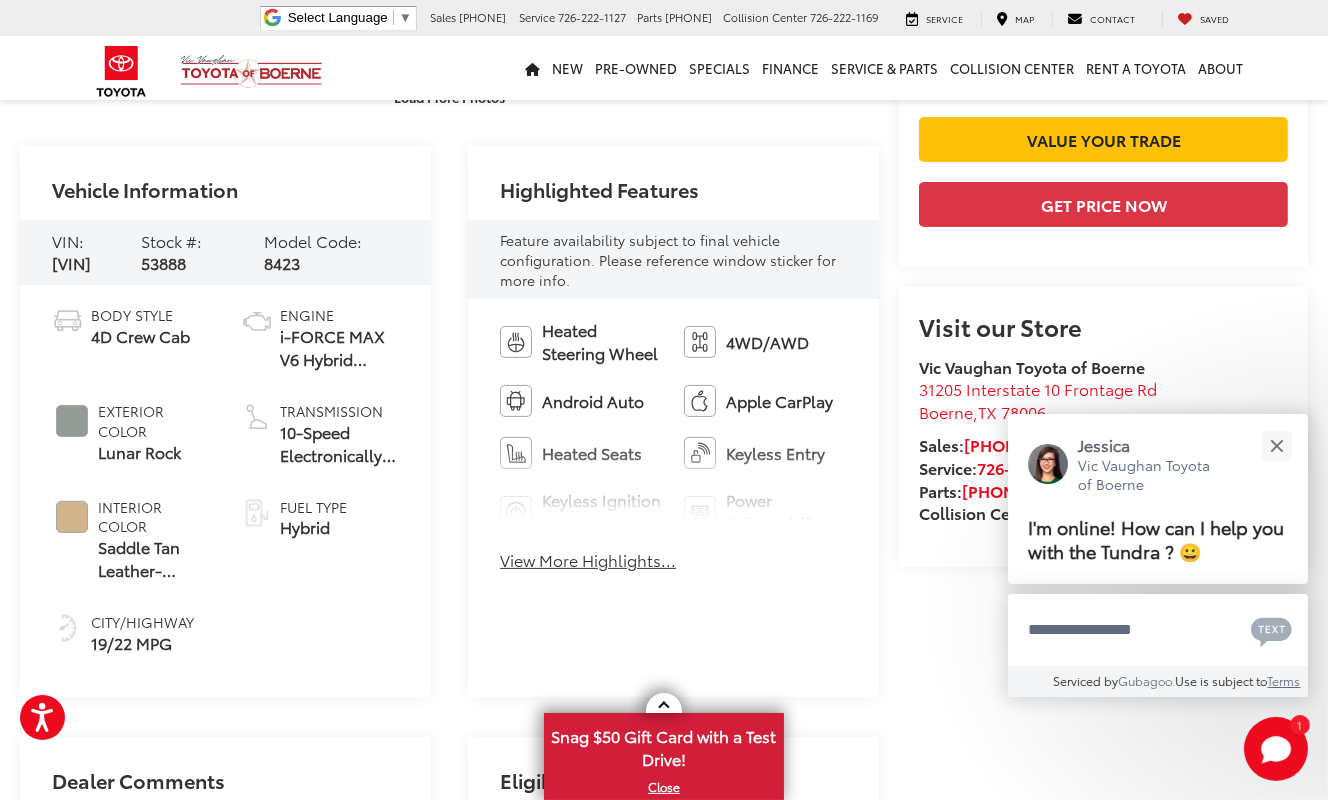 click on "View More Highlights..." at bounding box center [588, 560] 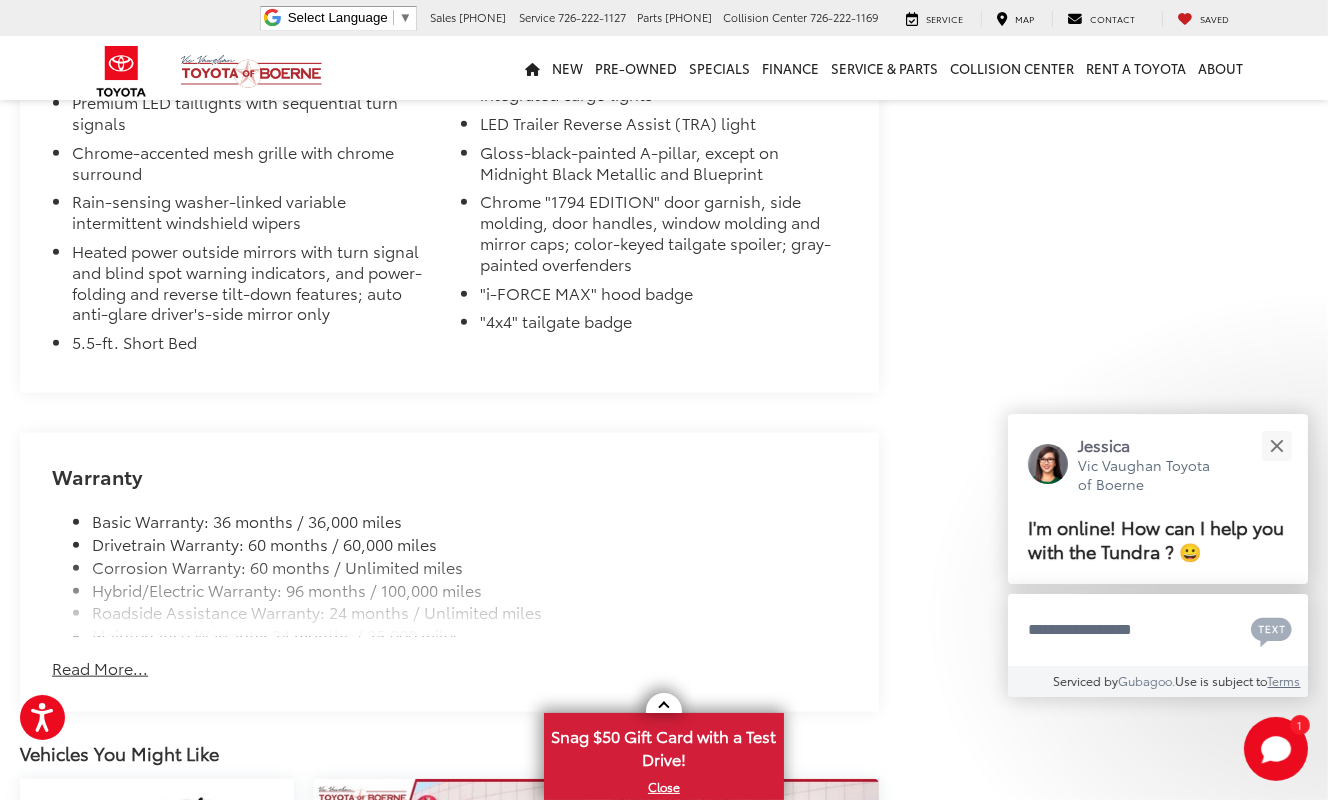 scroll, scrollTop: 2800, scrollLeft: 0, axis: vertical 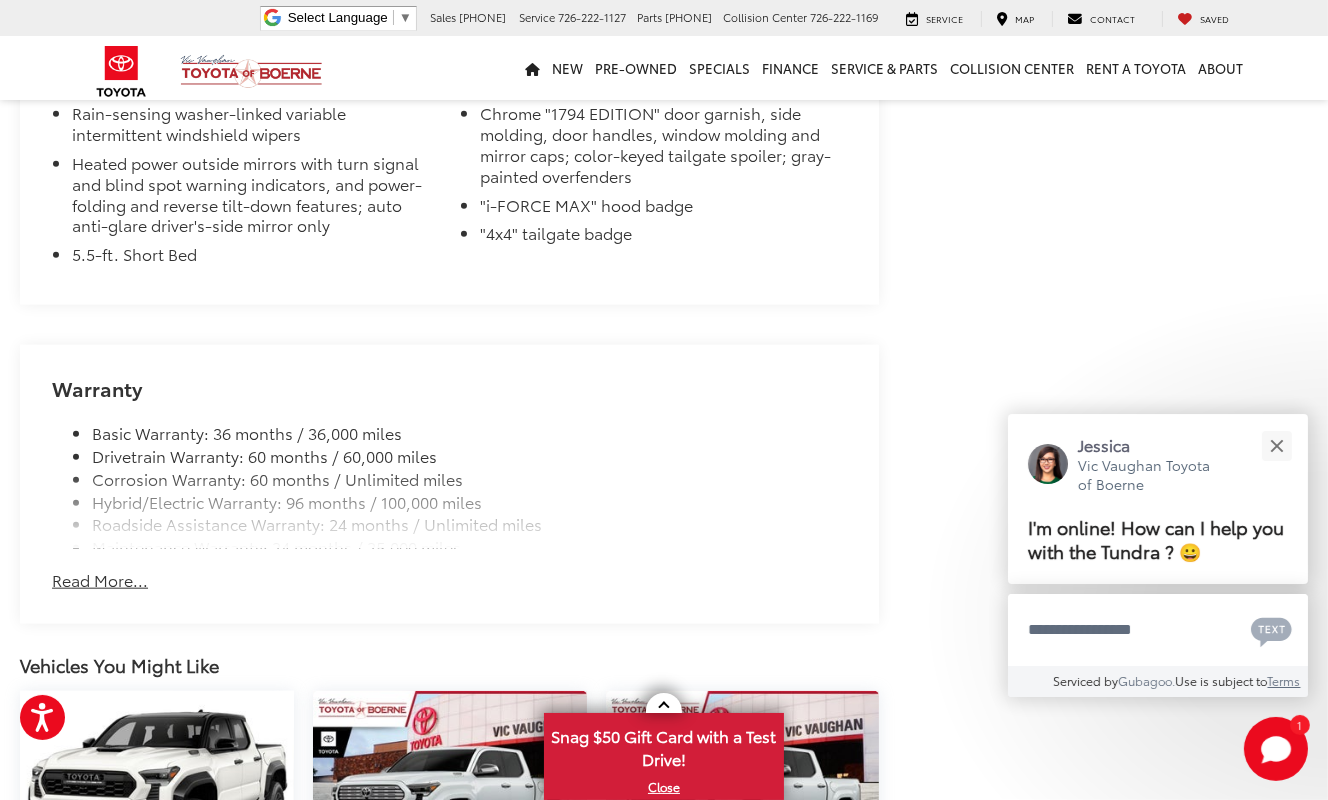 click on "Read More..." at bounding box center [100, 580] 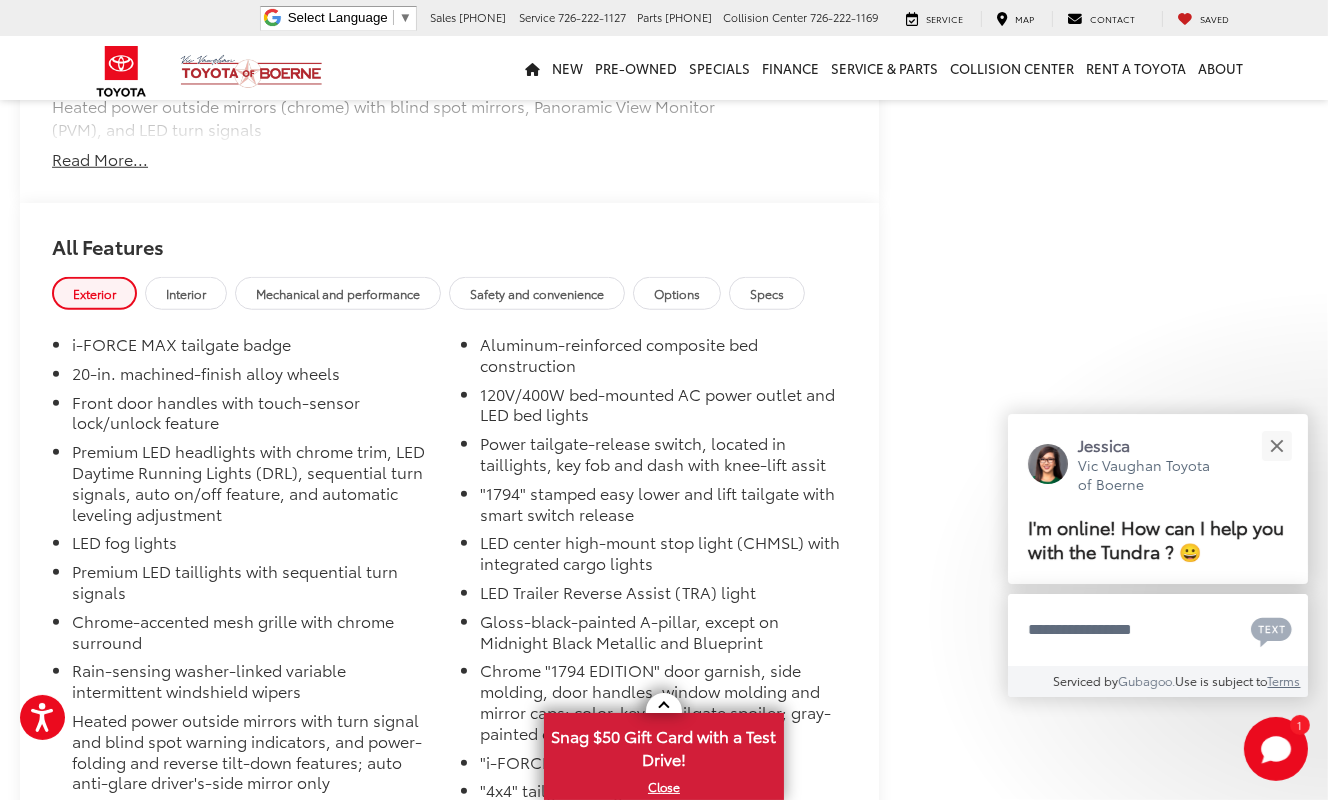scroll, scrollTop: 2233, scrollLeft: 0, axis: vertical 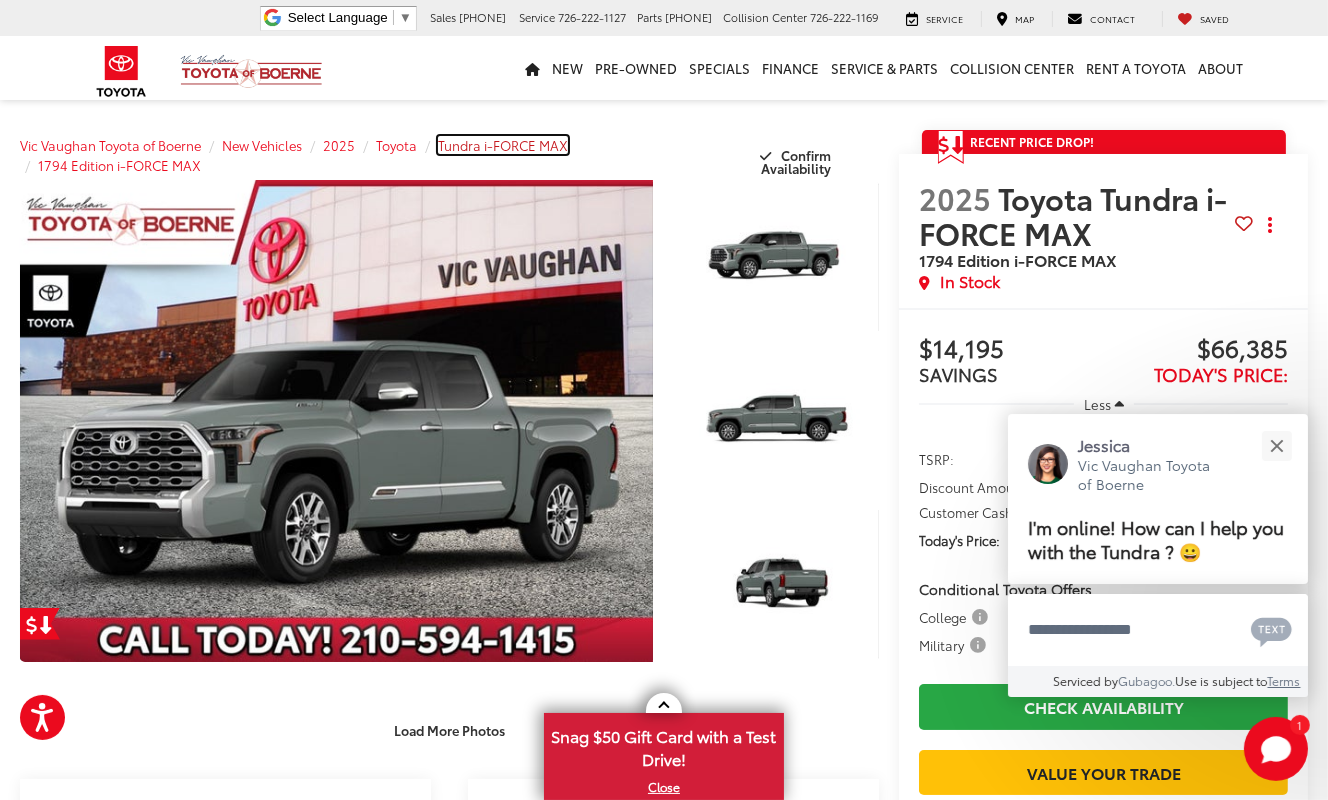 click on "Tundra i-FORCE MAX" at bounding box center [503, 145] 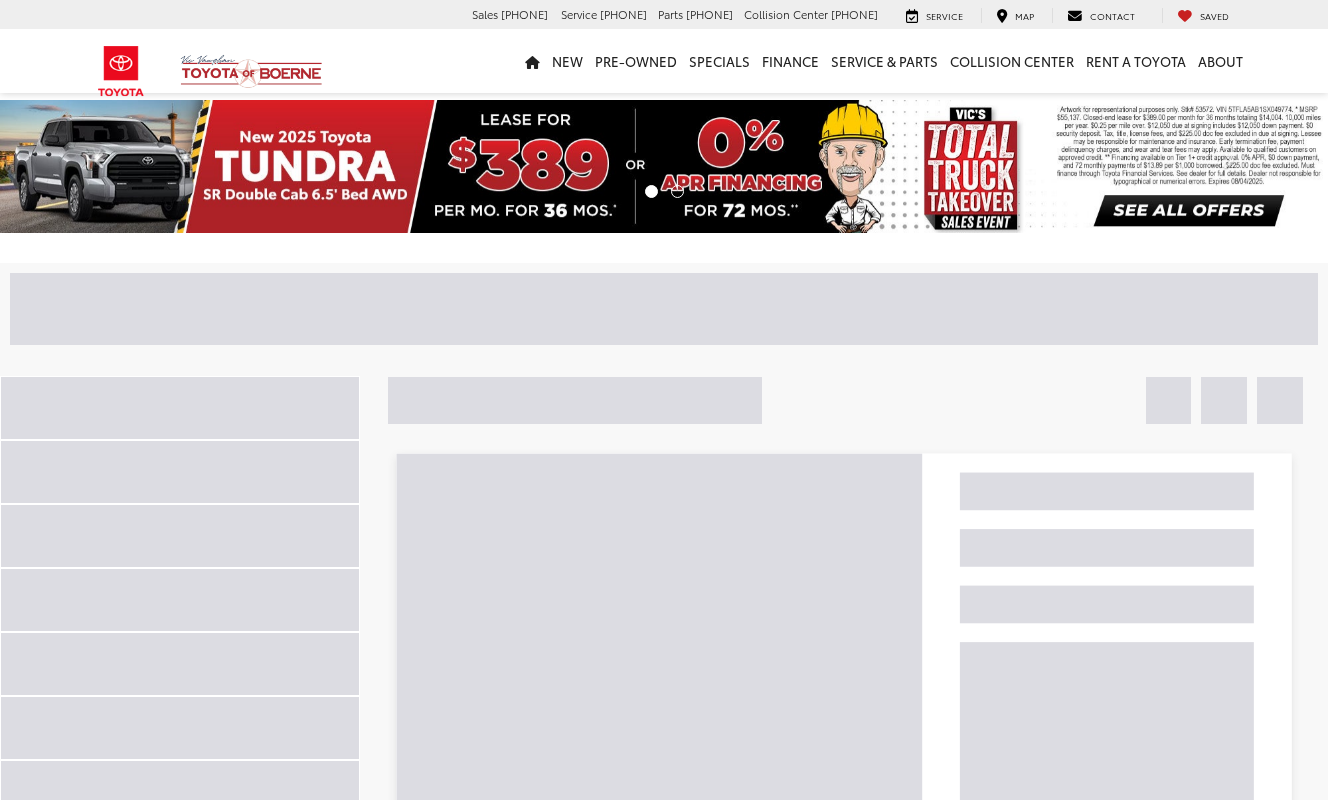 scroll, scrollTop: 0, scrollLeft: 0, axis: both 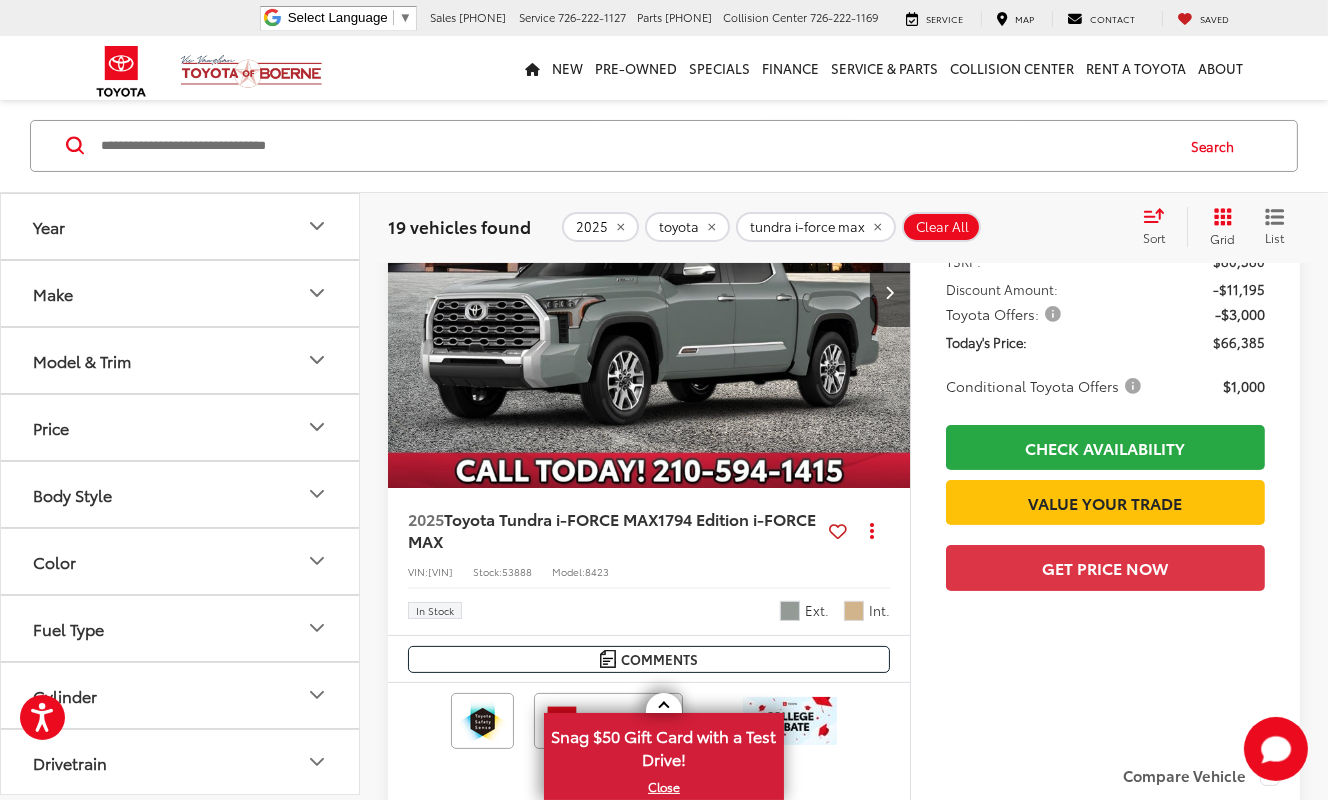 click 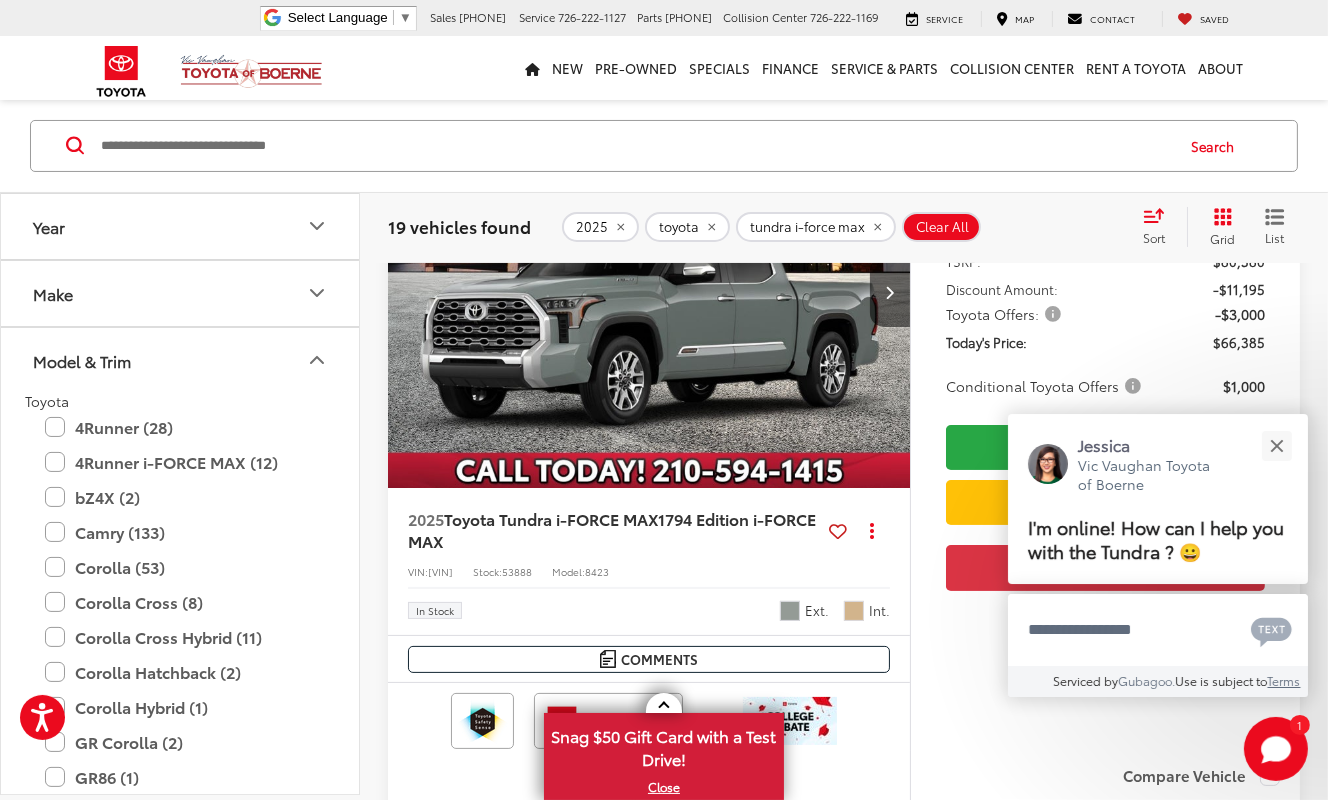 click on "$14,195
SAVINGS
$66,385
Today's Price:
Less
TSRP:
$80,580
Discount Amount:
-$11,195
Toyota Offers:
-$3,000
Today's Price:
$66,385
Conditional Toyota Offers
$1,000
Check Availability
Value Your Trade
Get Price Now" at bounding box center (1105, 423) 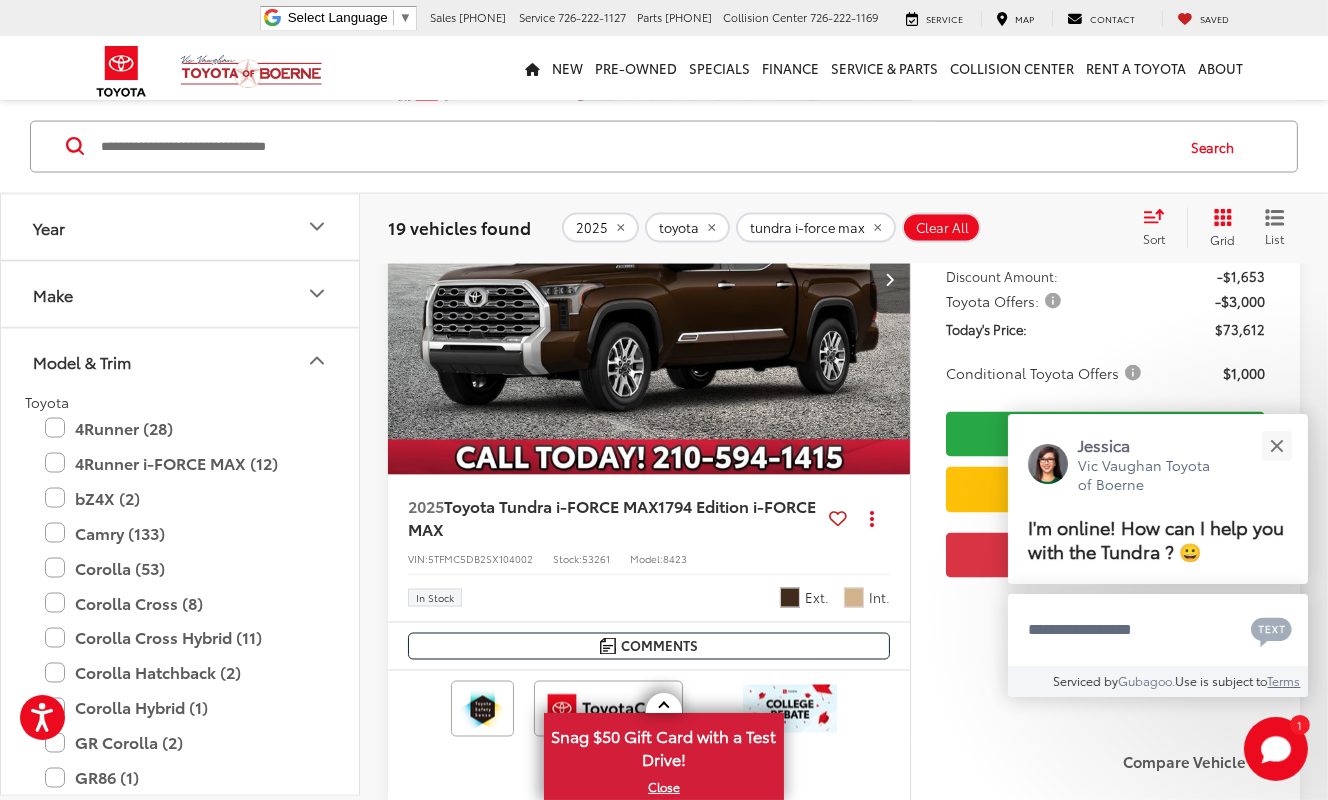scroll, scrollTop: 4366, scrollLeft: 0, axis: vertical 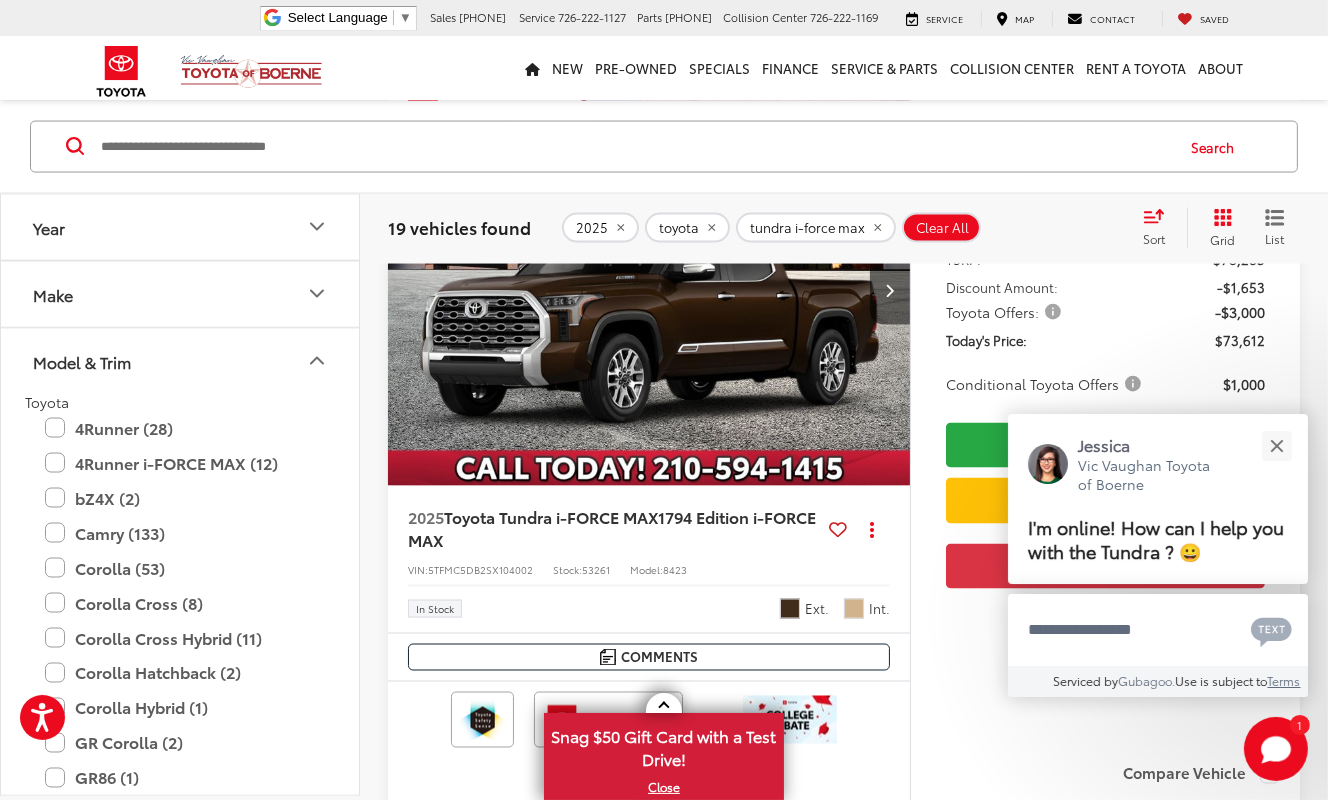 click at bounding box center (649, 291) 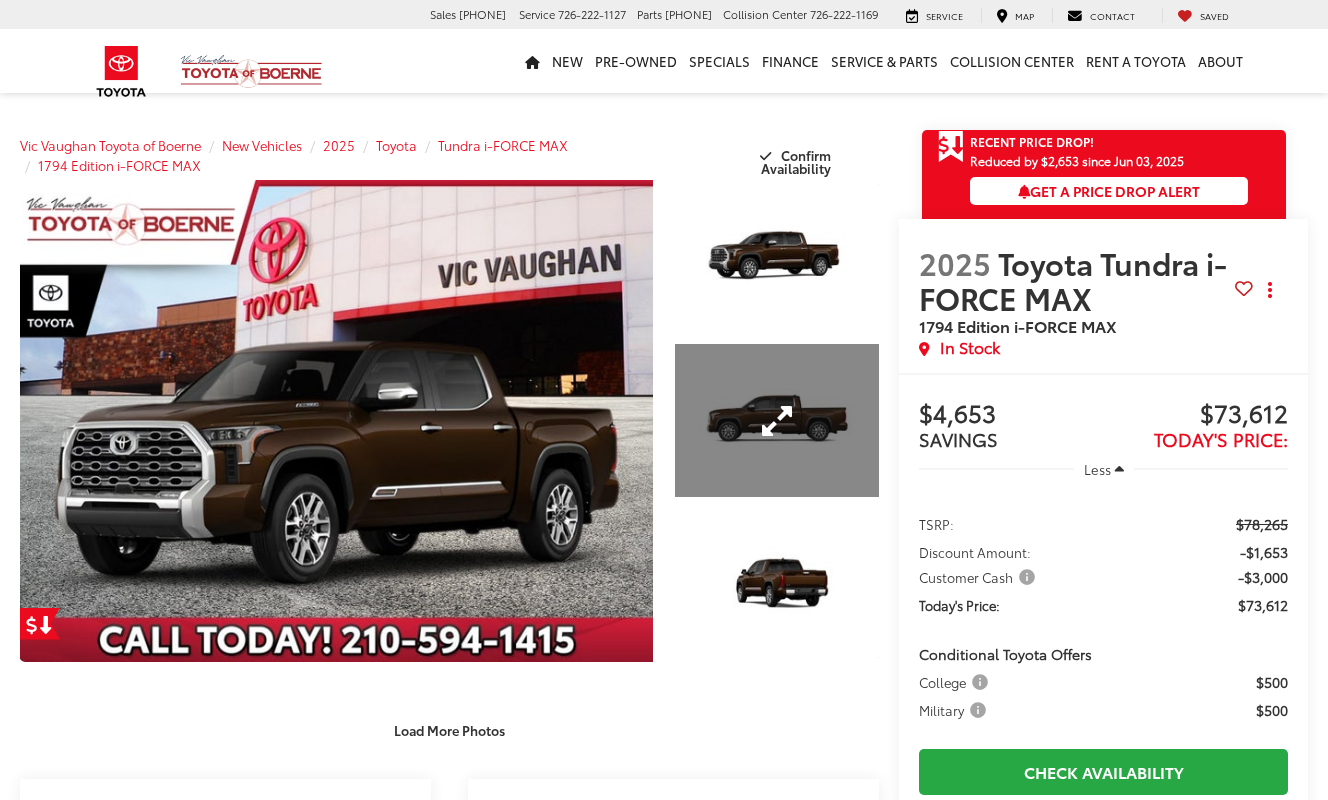 scroll, scrollTop: 0, scrollLeft: 0, axis: both 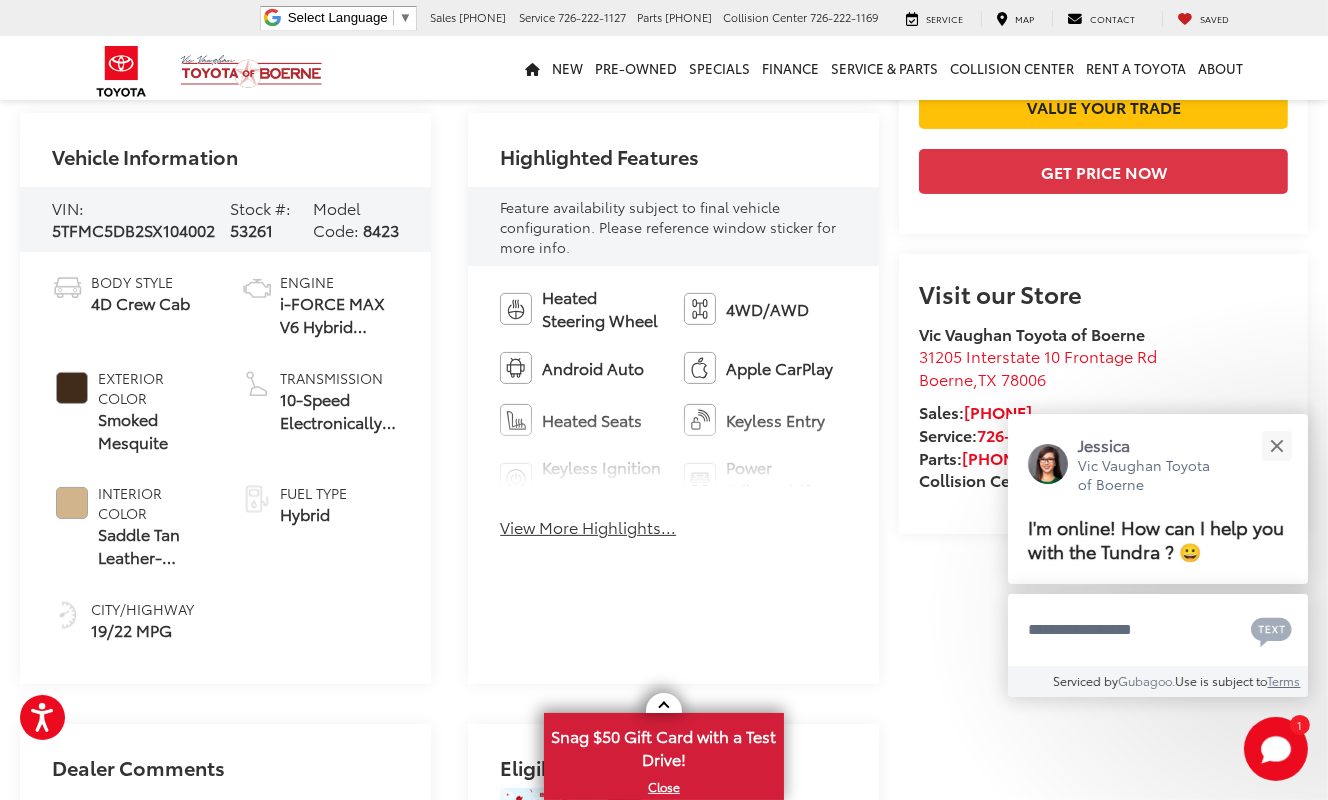click on "View More Highlights..." at bounding box center [588, 527] 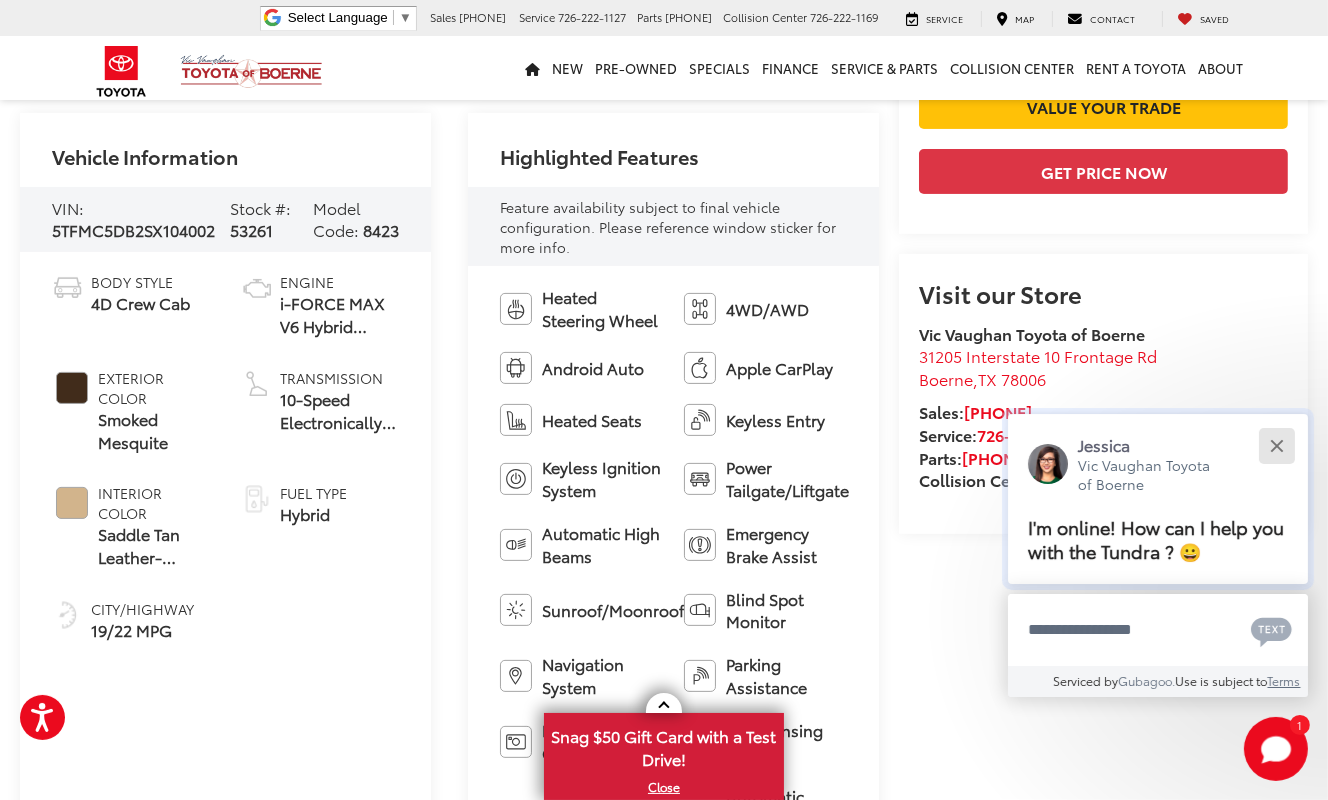 click at bounding box center (1276, 445) 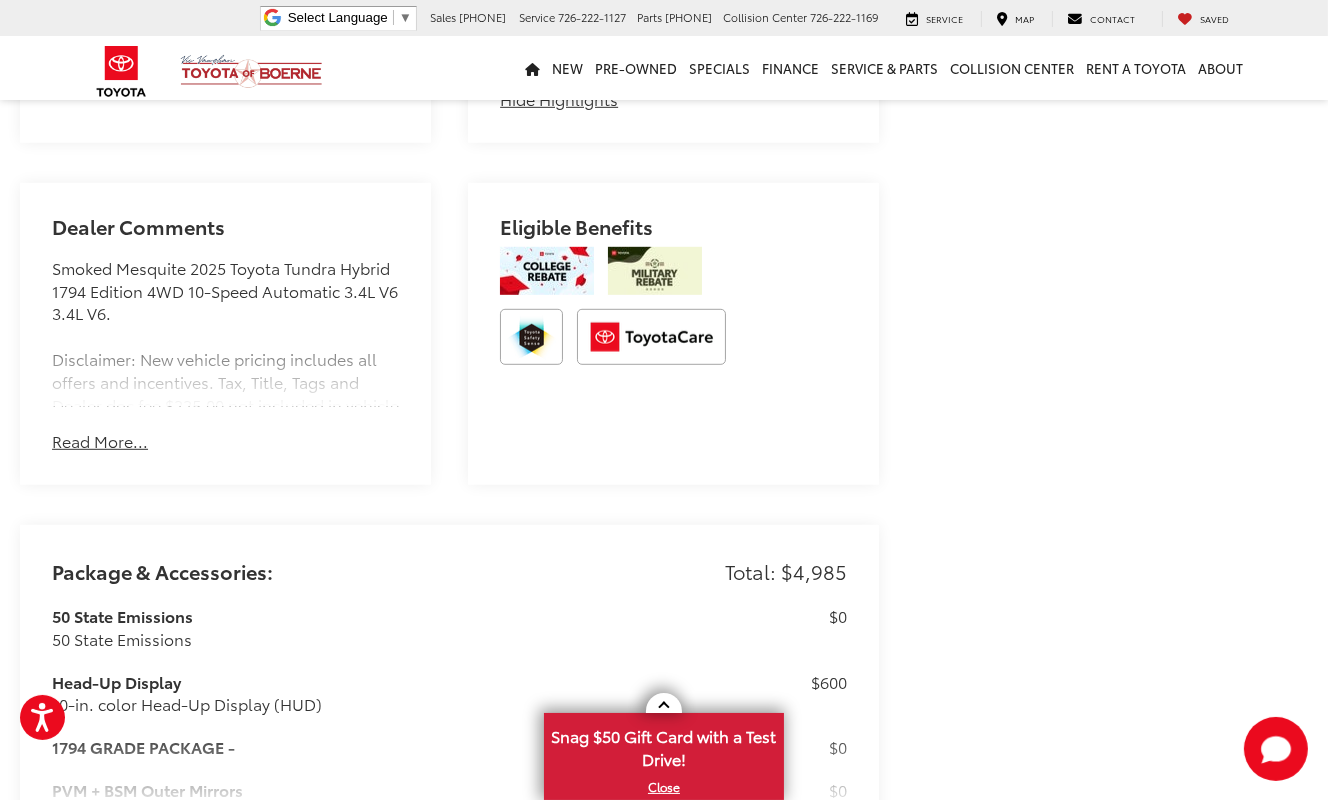 scroll, scrollTop: 1666, scrollLeft: 0, axis: vertical 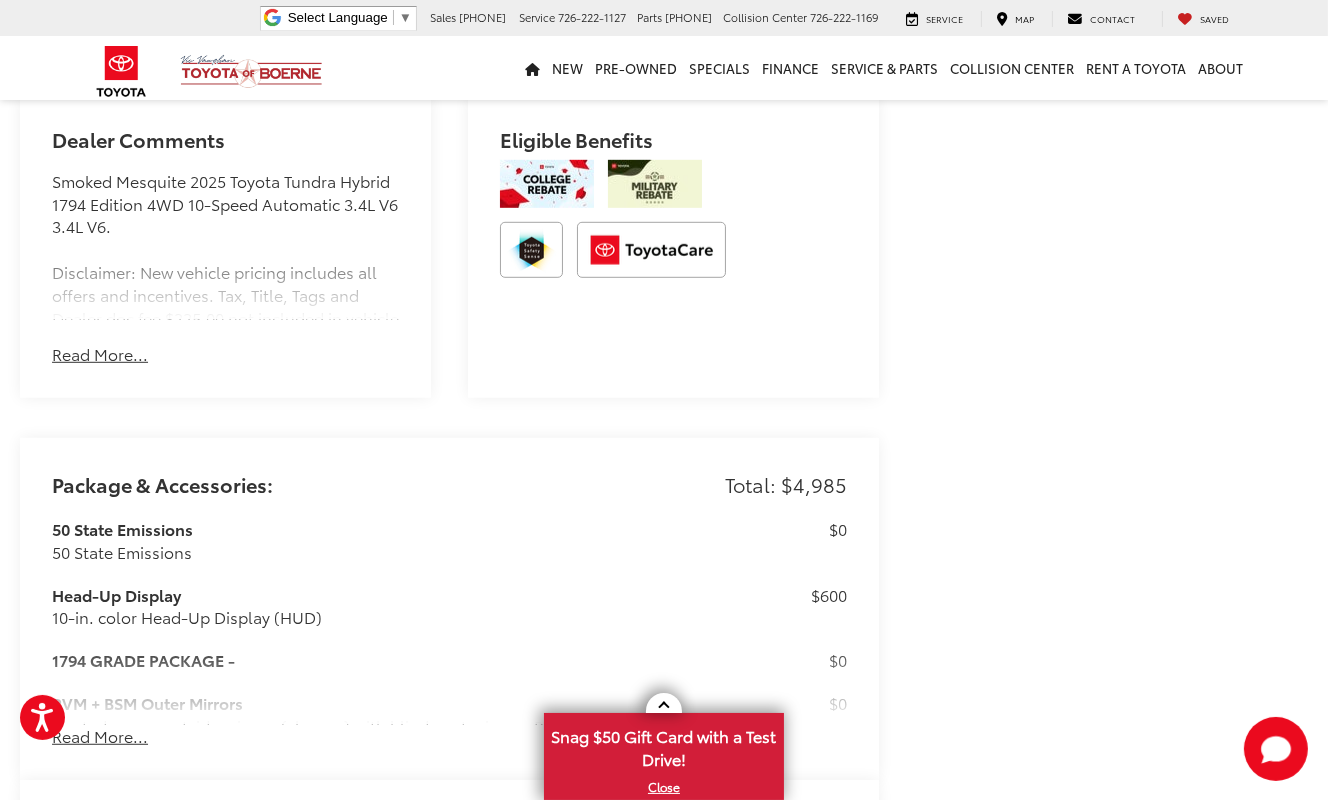 click on "Read More..." at bounding box center (100, 354) 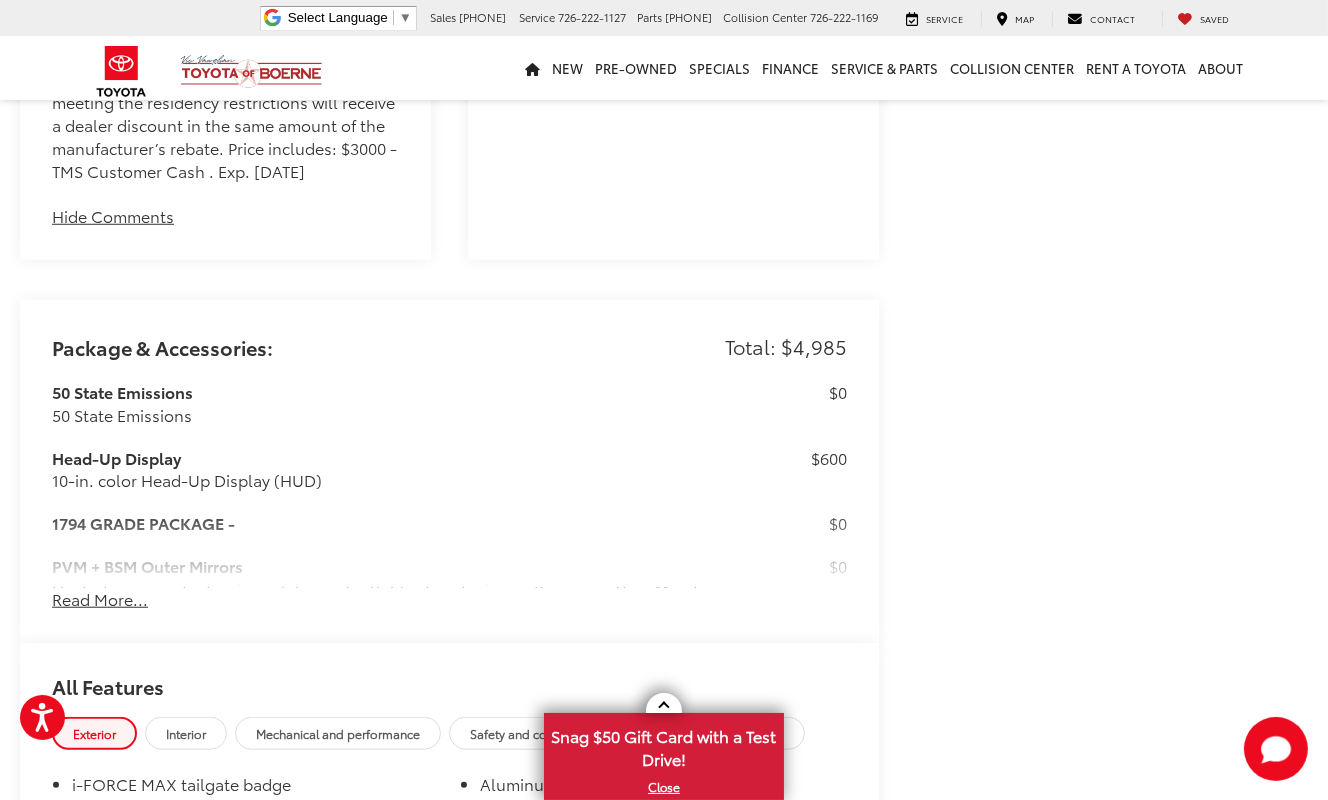 scroll, scrollTop: 2166, scrollLeft: 0, axis: vertical 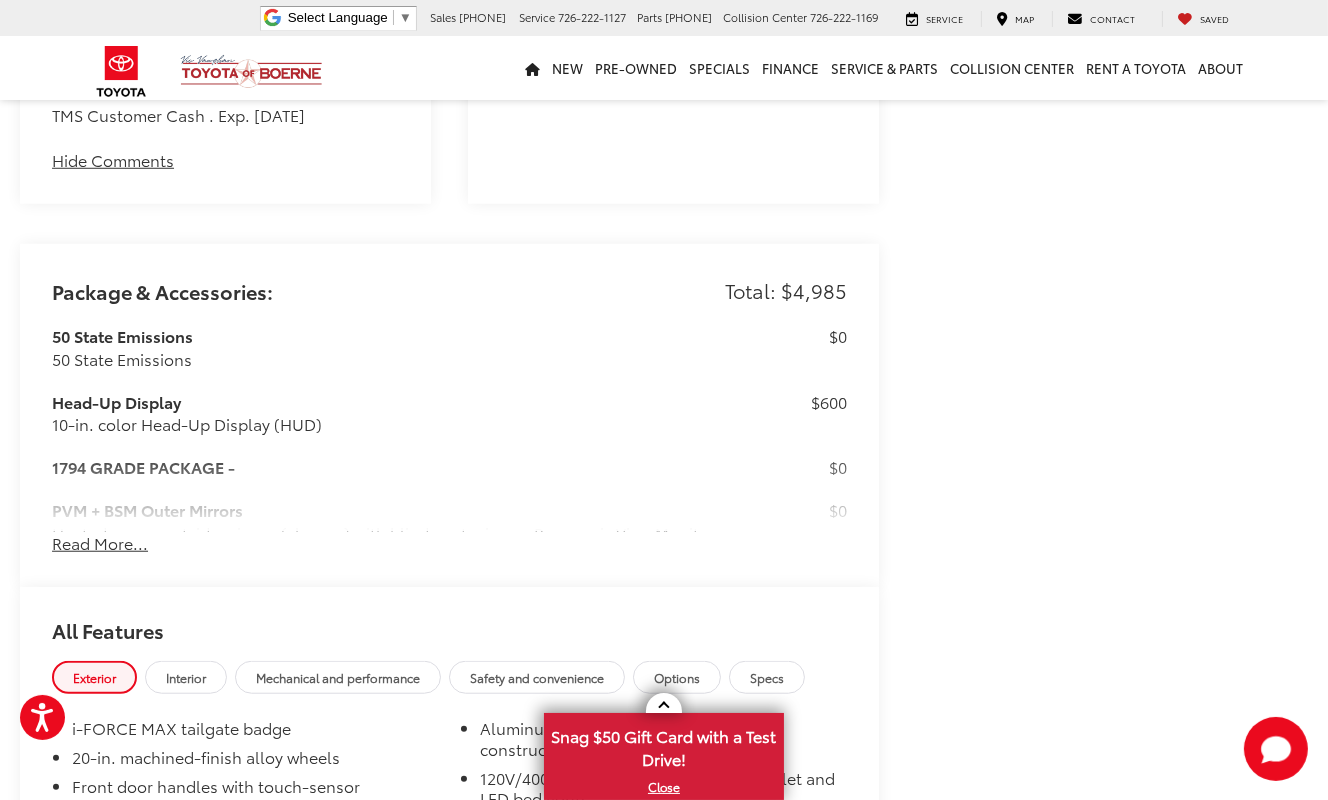 click on "Read More..." at bounding box center (100, 543) 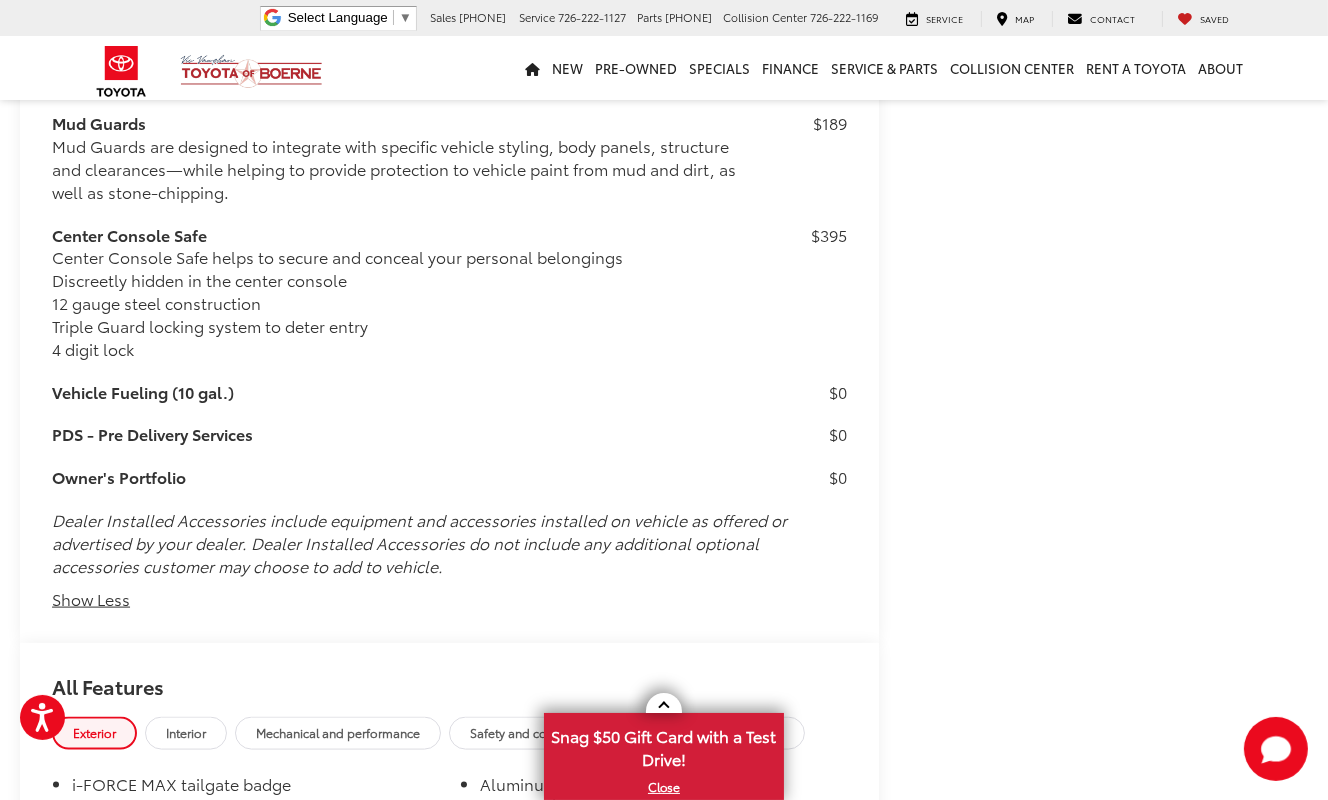 scroll, scrollTop: 3426, scrollLeft: 0, axis: vertical 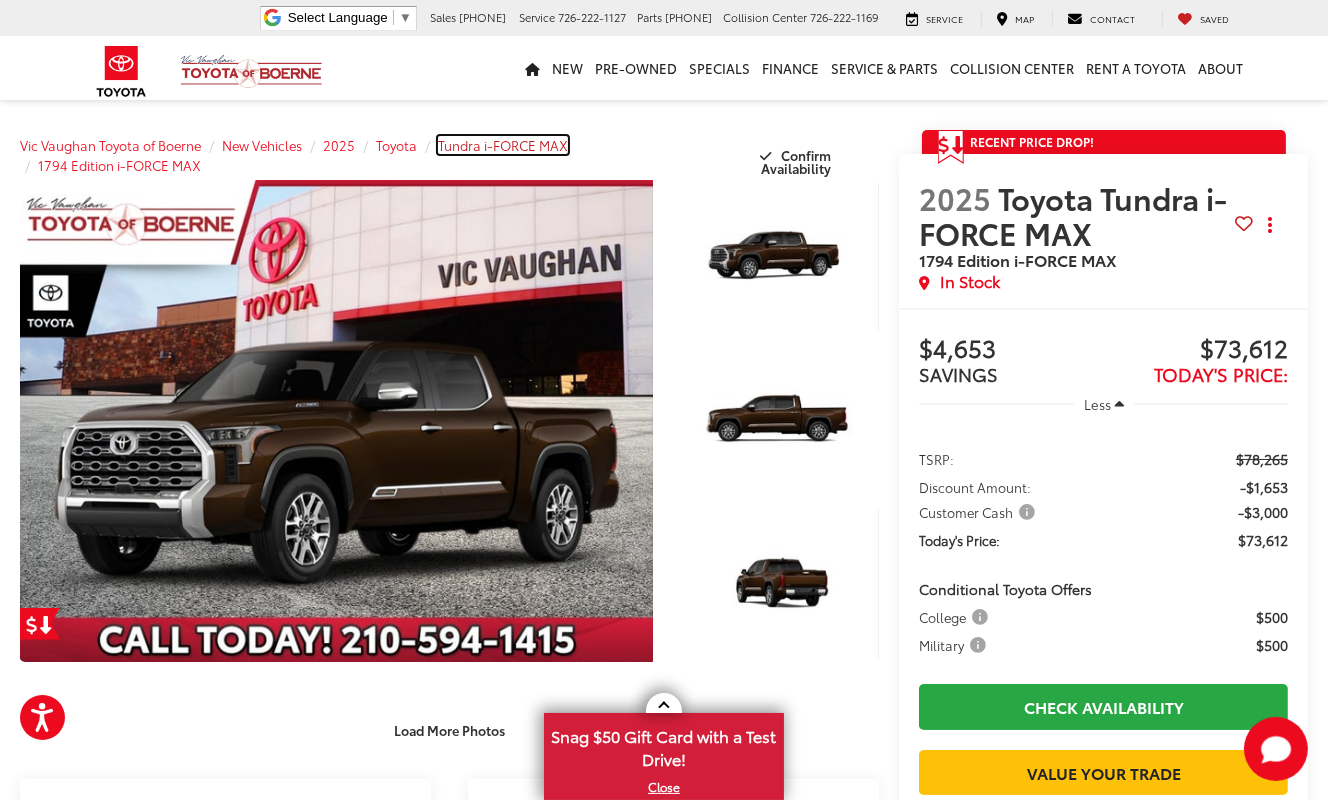 click on "Tundra i-FORCE MAX" at bounding box center (503, 145) 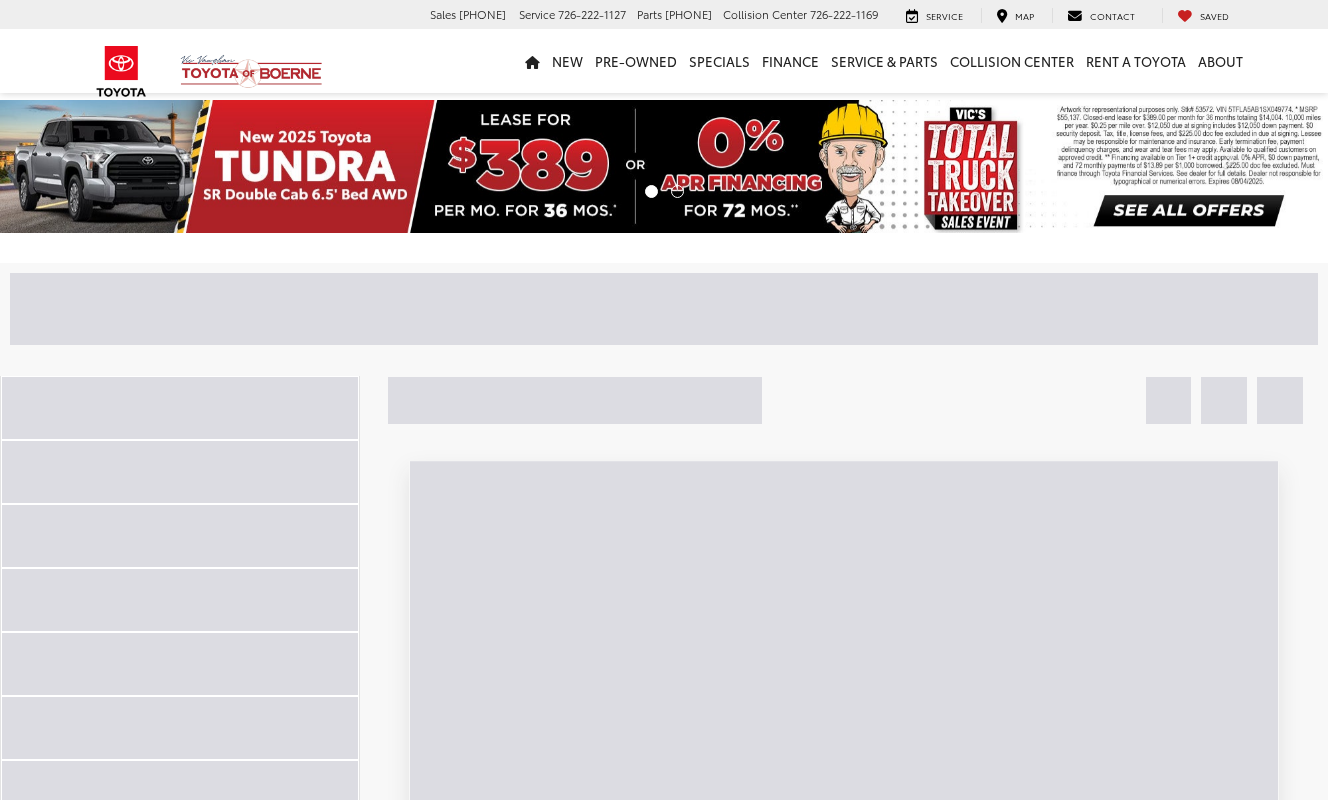 scroll, scrollTop: 0, scrollLeft: 0, axis: both 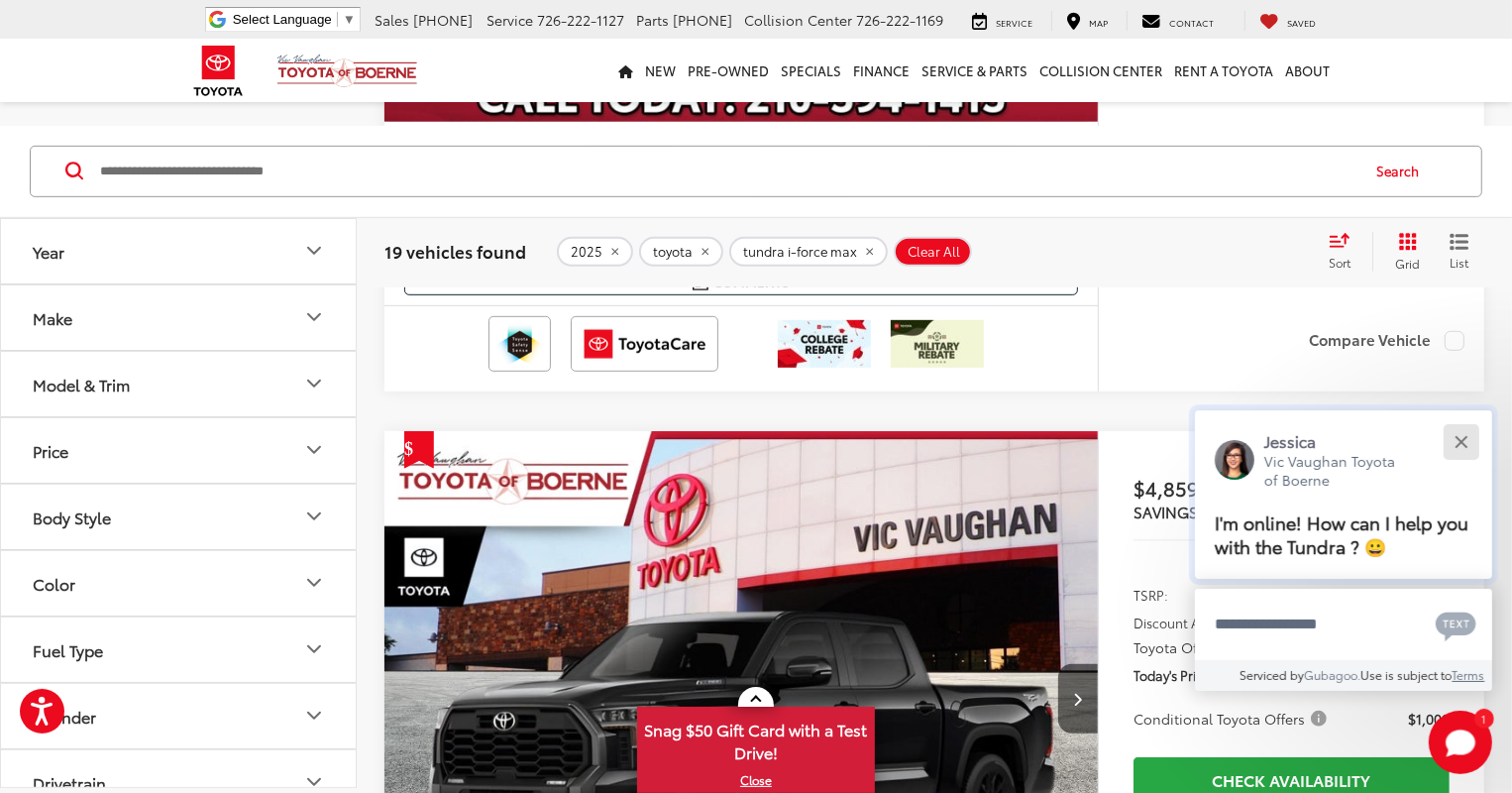 click at bounding box center (1460, 441) 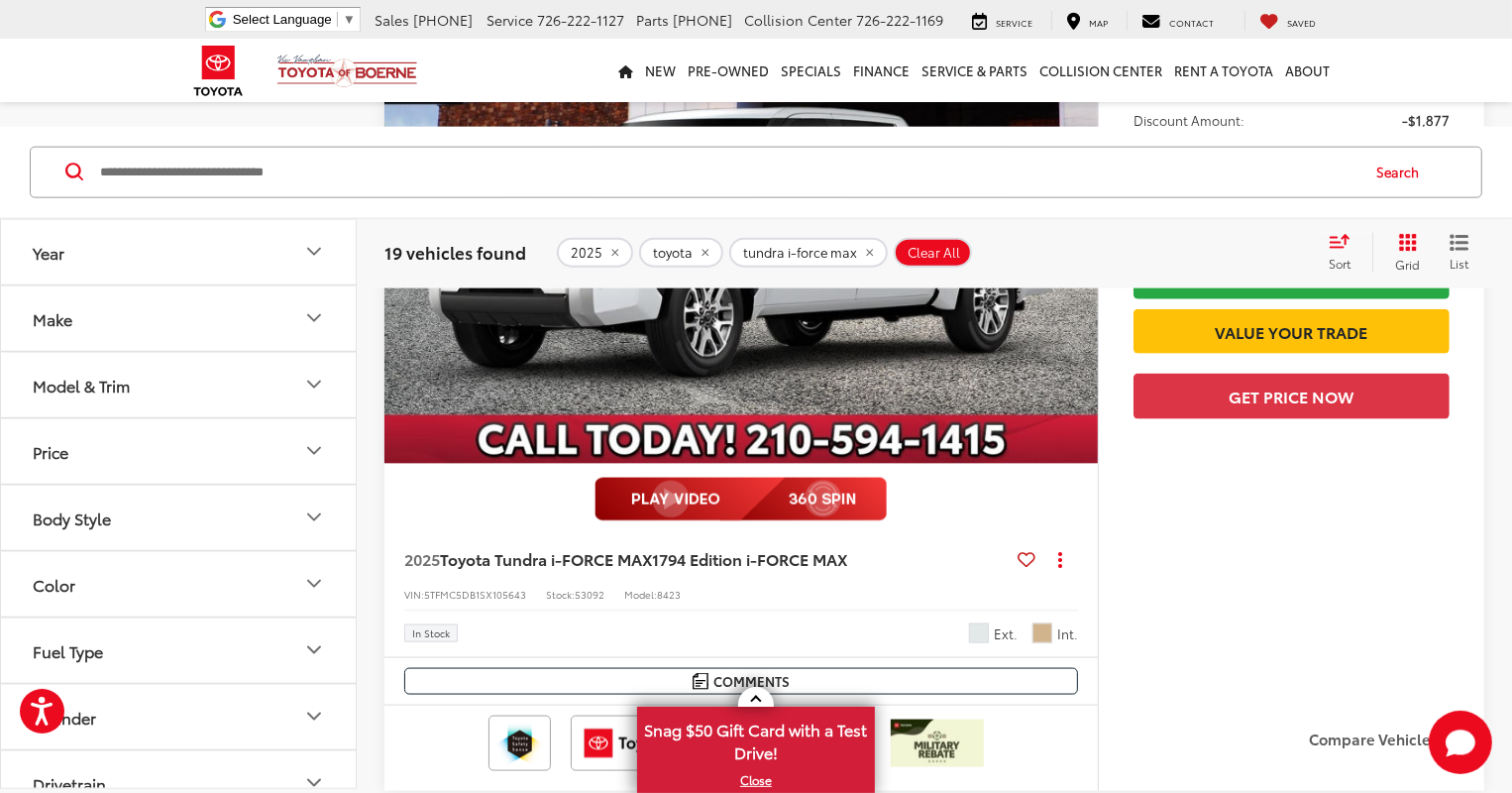 scroll, scrollTop: 8525, scrollLeft: 0, axis: vertical 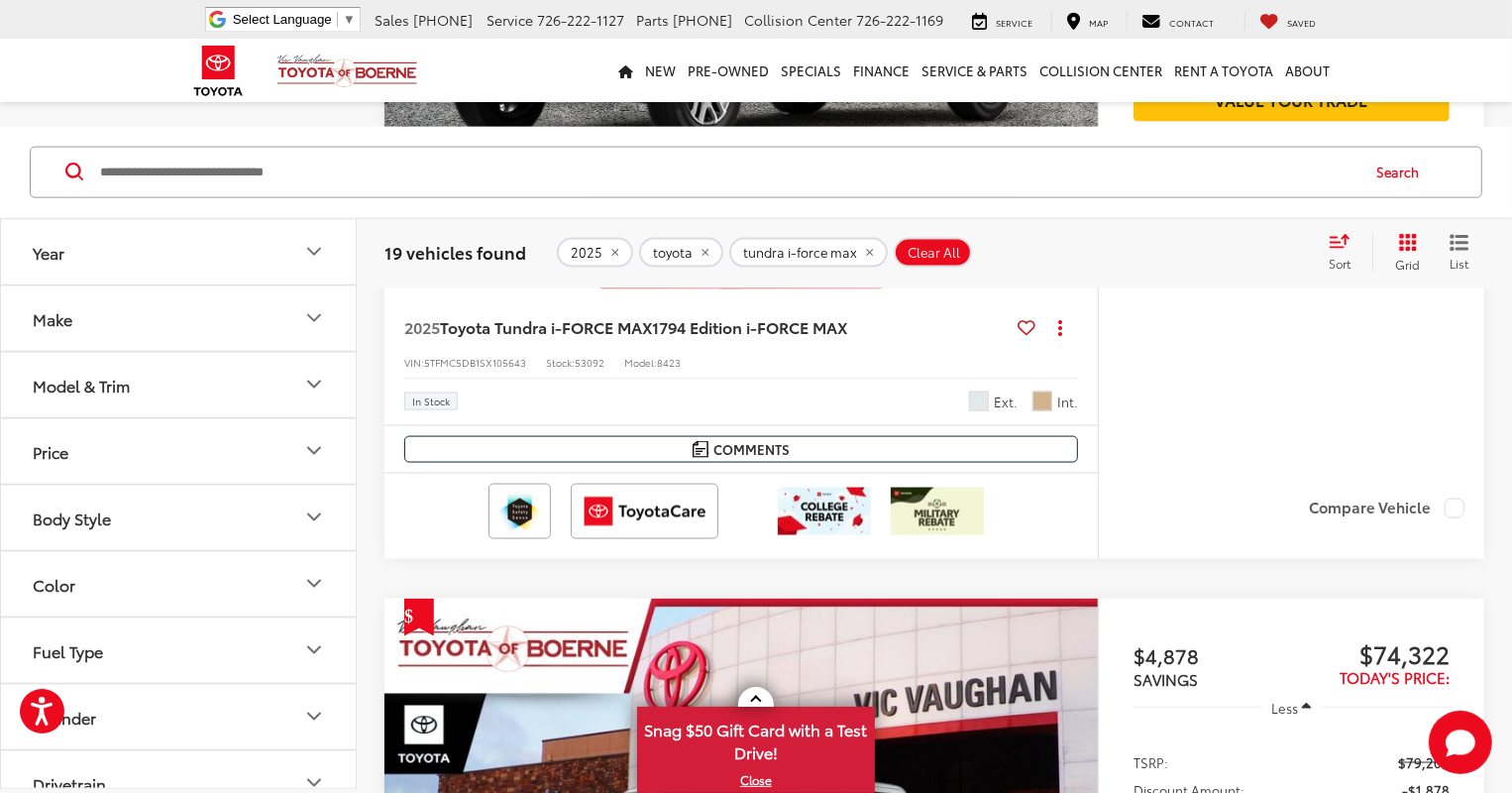 click on "Sort" at bounding box center (1346, 252) 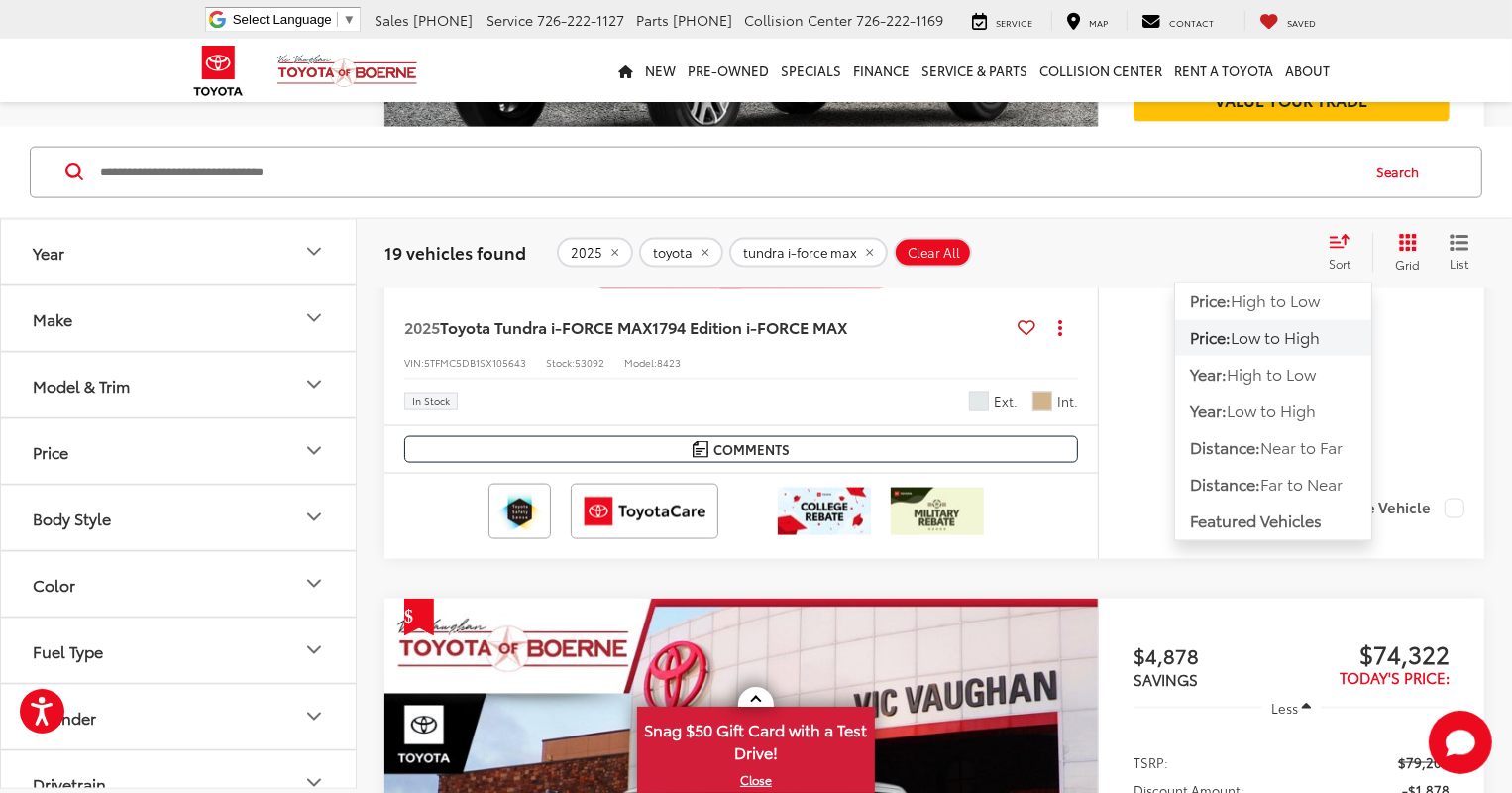 click on "Sort" at bounding box center [1346, 252] 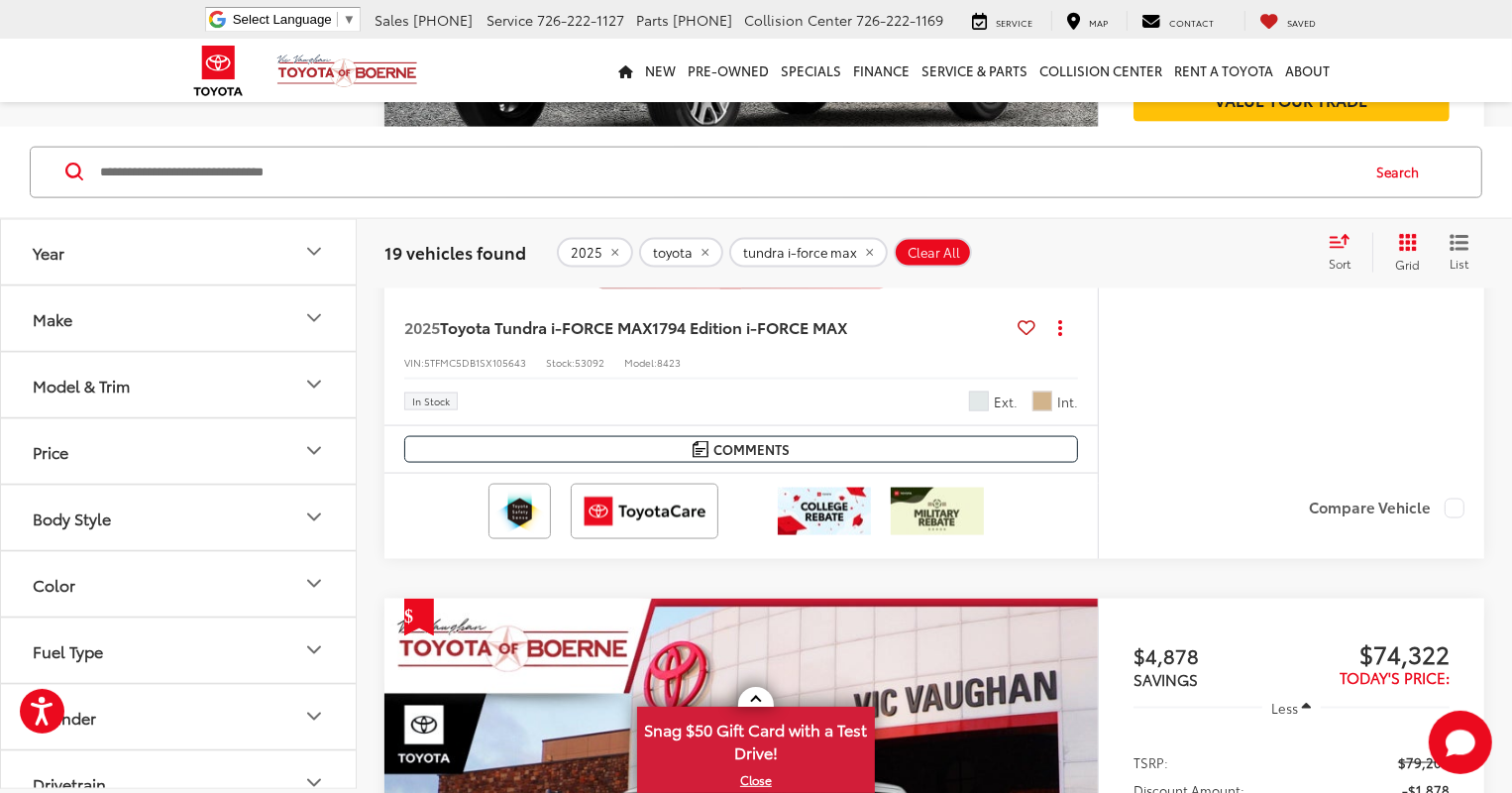 click at bounding box center (741, 1712) 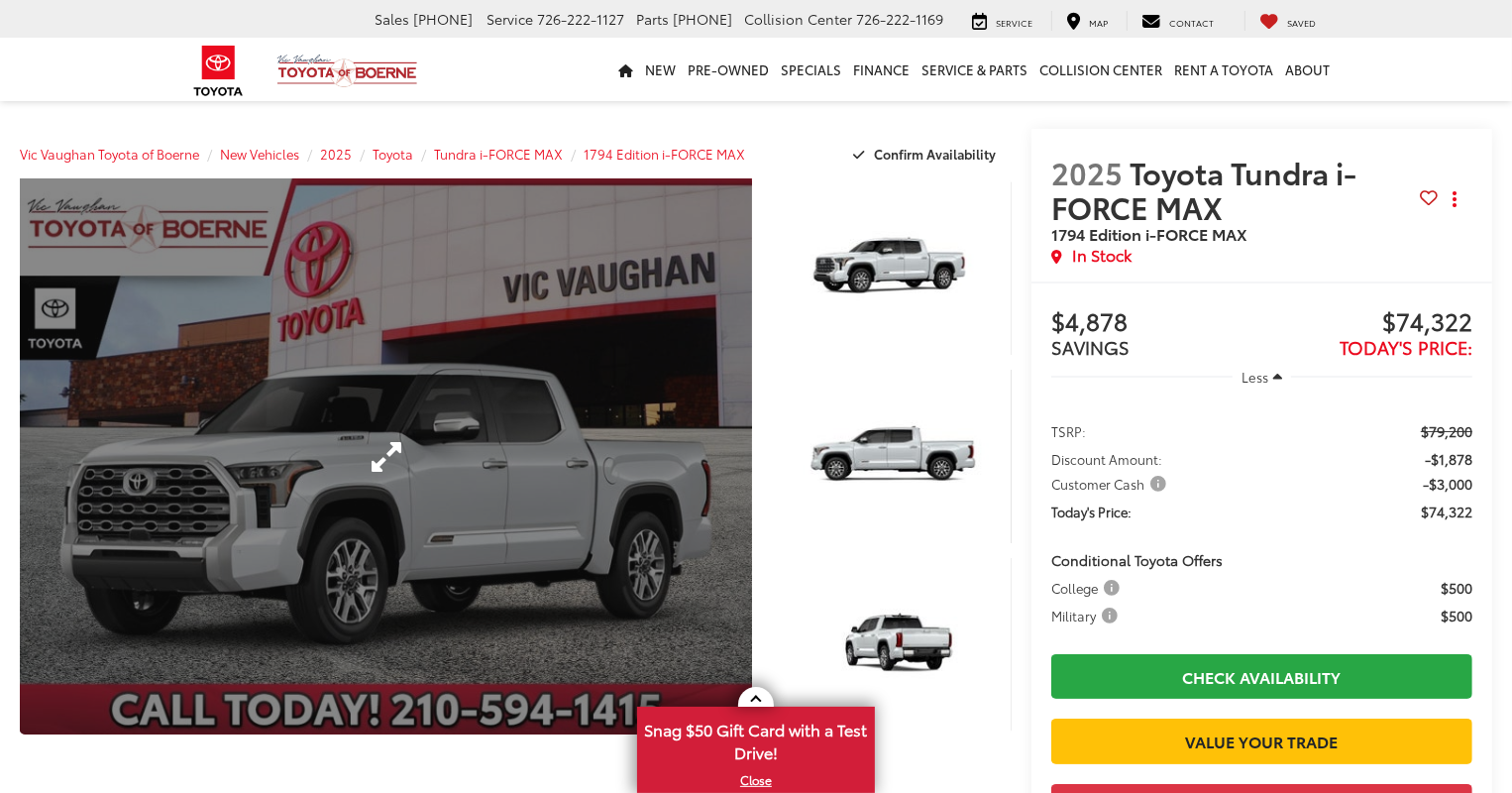 scroll, scrollTop: 261, scrollLeft: 0, axis: vertical 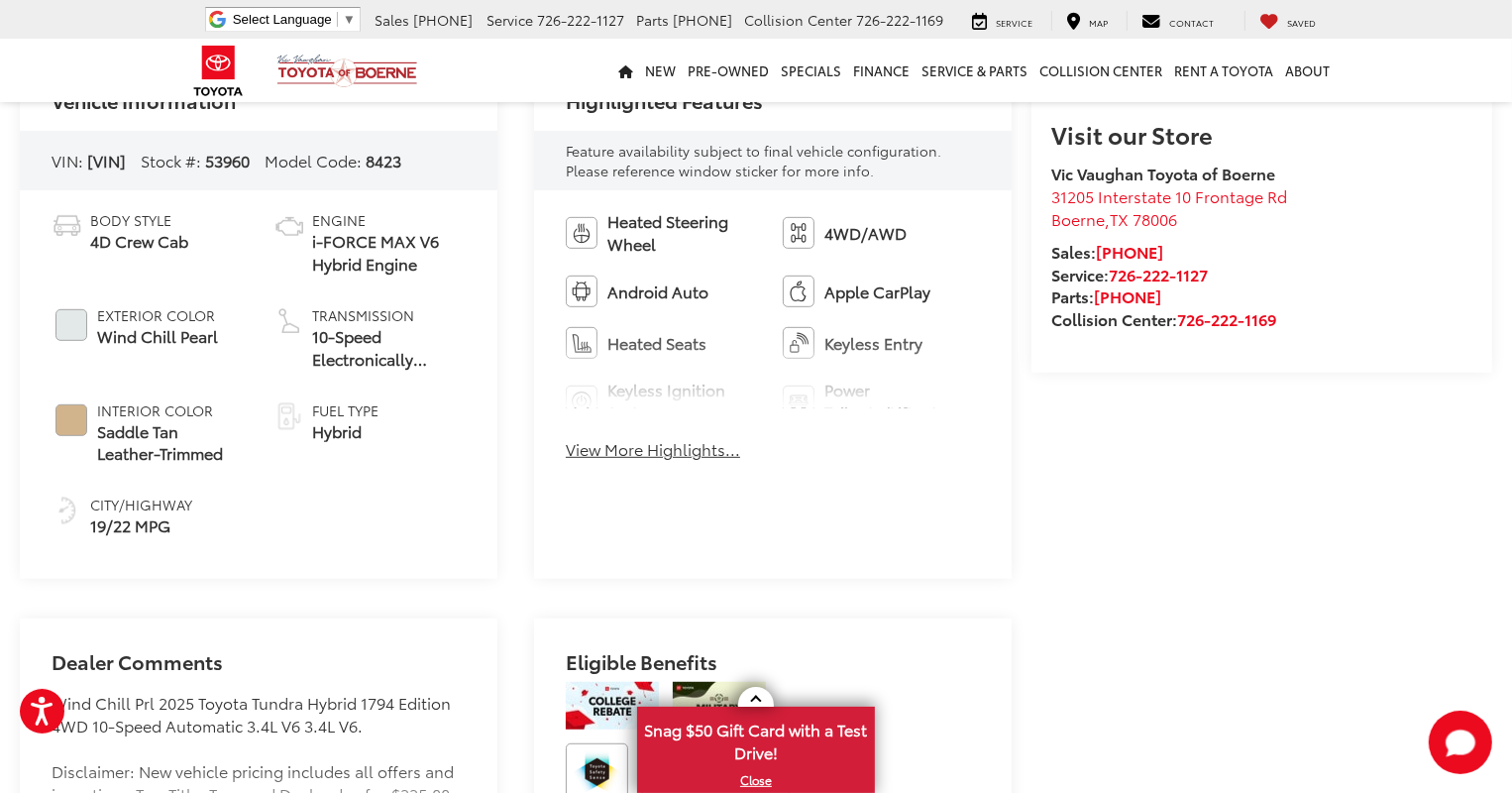 click on "Heated Steering Wheel
4WD/AWD
Android Auto
Apple CarPlay
Heated Seats
Keyless Entry
Keyless Ignition System
Power Tailgate/Liftgate
Automatic High Beams
Emergency Brake Assist
Sunroof/Moonroof
Blind Spot Monitor
Navigation System
Parking Assistance
Rear View Camera
Rain Sensing Wipers
Tow Hitch/Tow Package
Automatic Climate Control
Turbo Charged Engine
Alloy Wheels
Cruise Control
View More Highlights...
Hide Highlights" at bounding box center [773, 341] 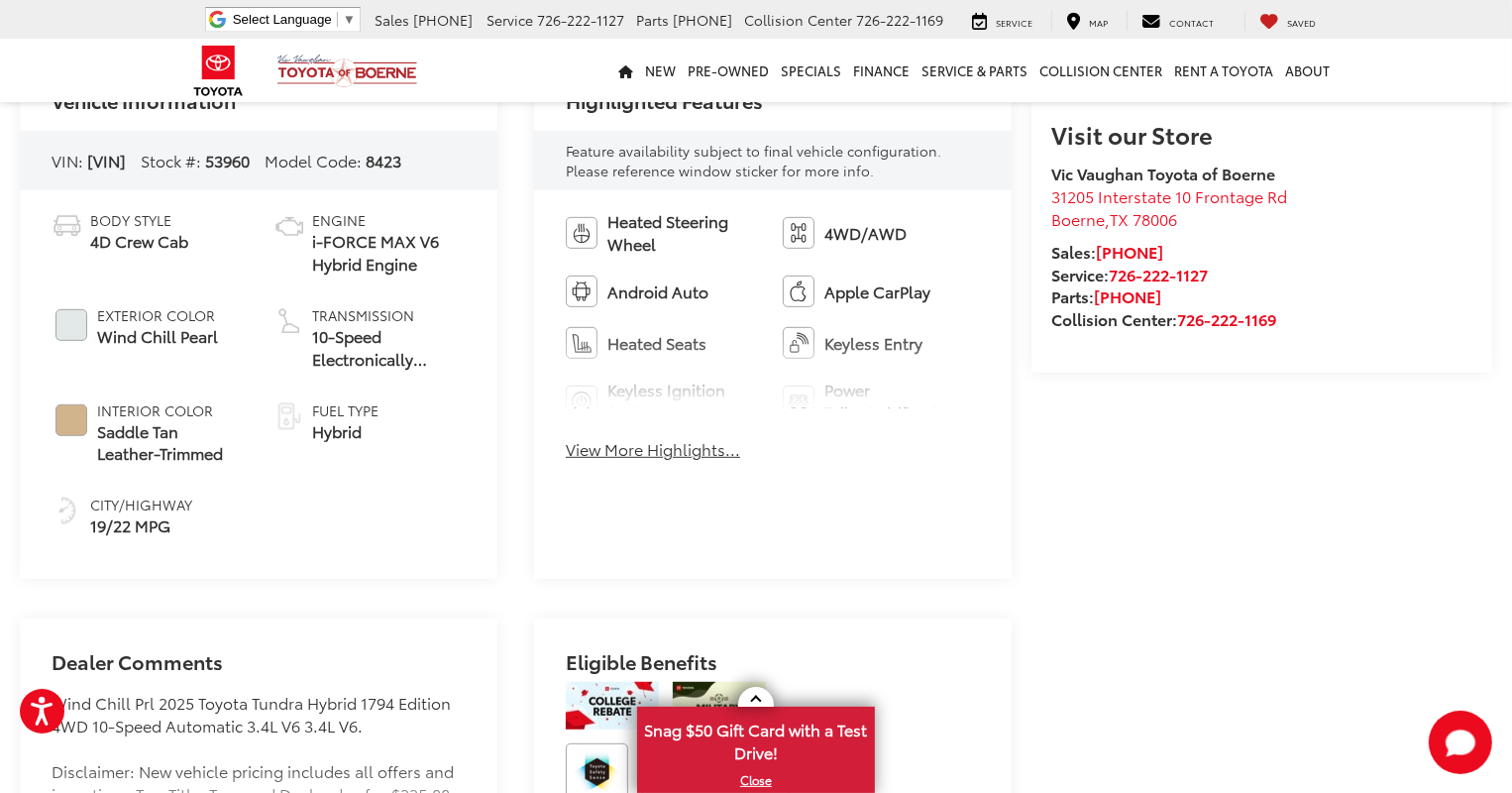 click on "View More Highlights..." at bounding box center (653, 449) 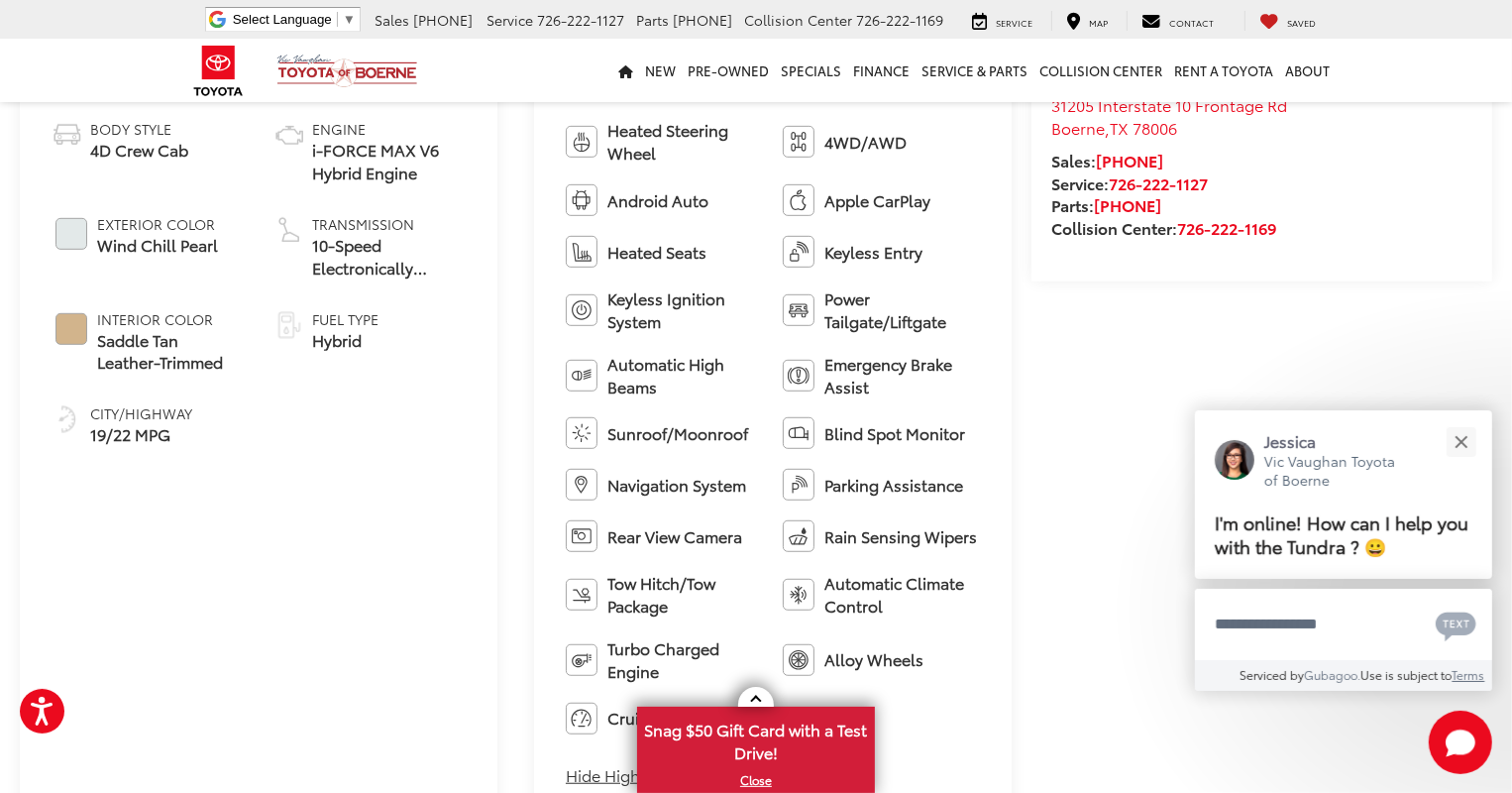scroll, scrollTop: 991, scrollLeft: 0, axis: vertical 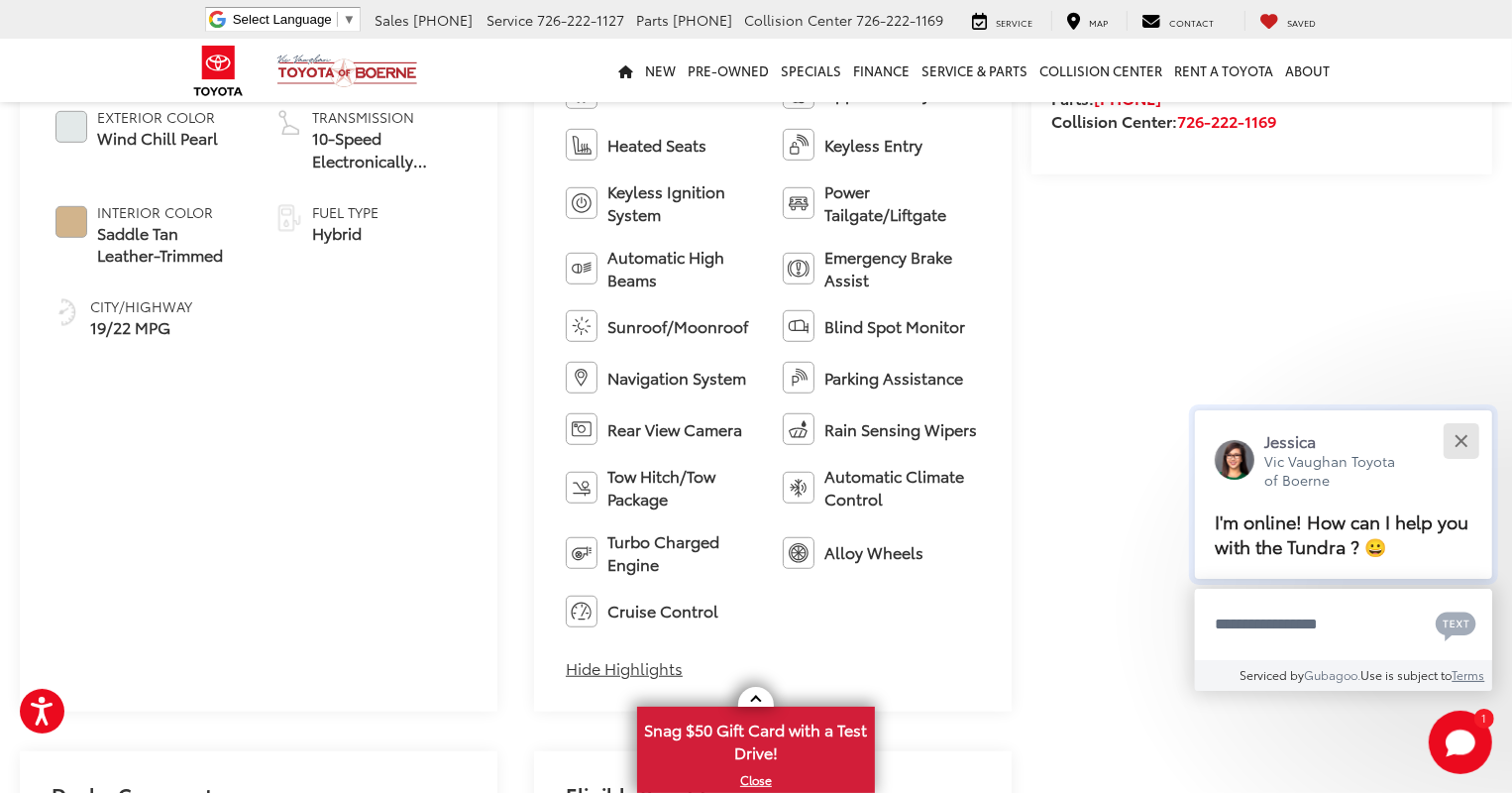 click at bounding box center (1460, 441) 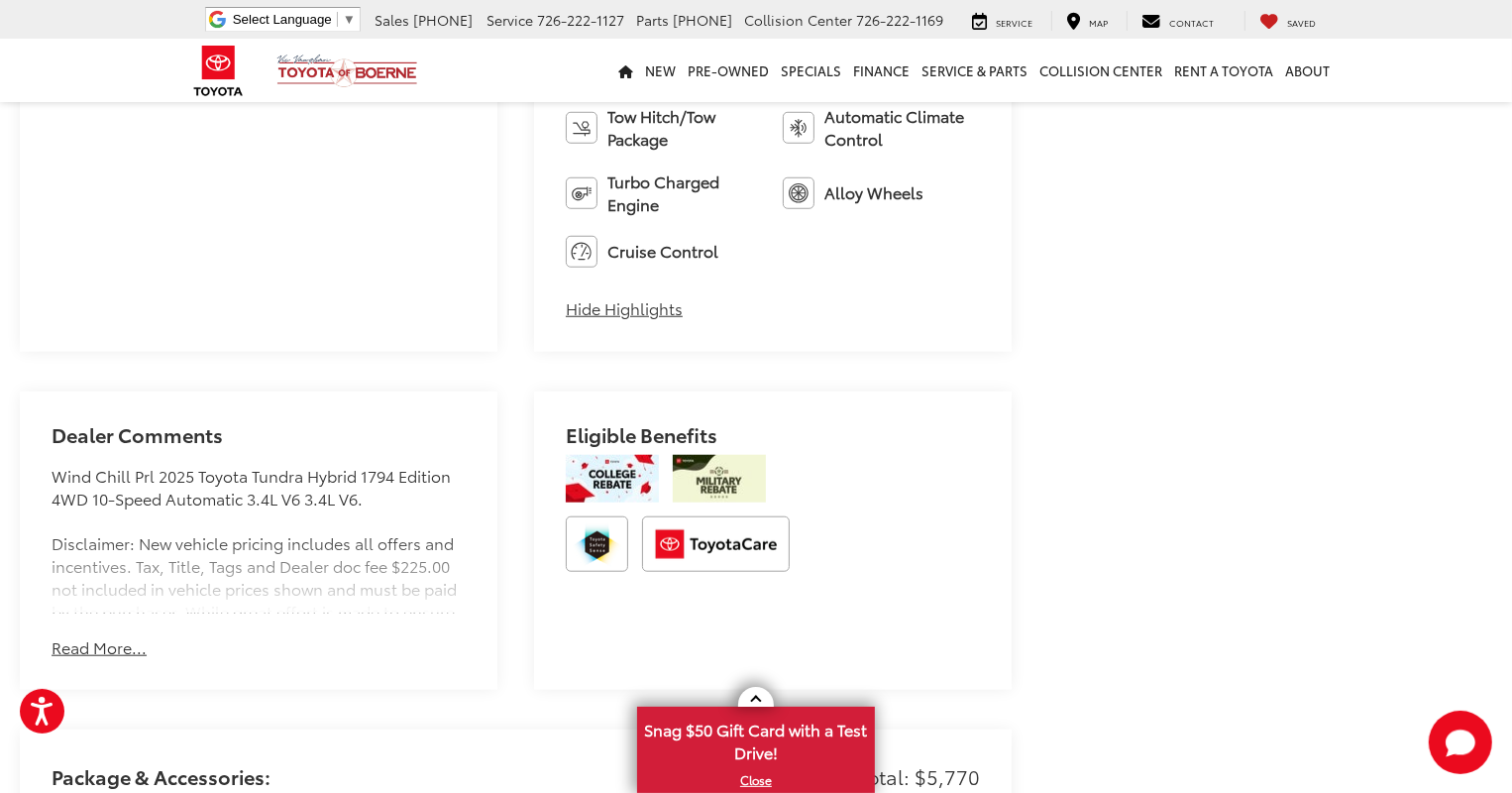 scroll, scrollTop: 1354, scrollLeft: 0, axis: vertical 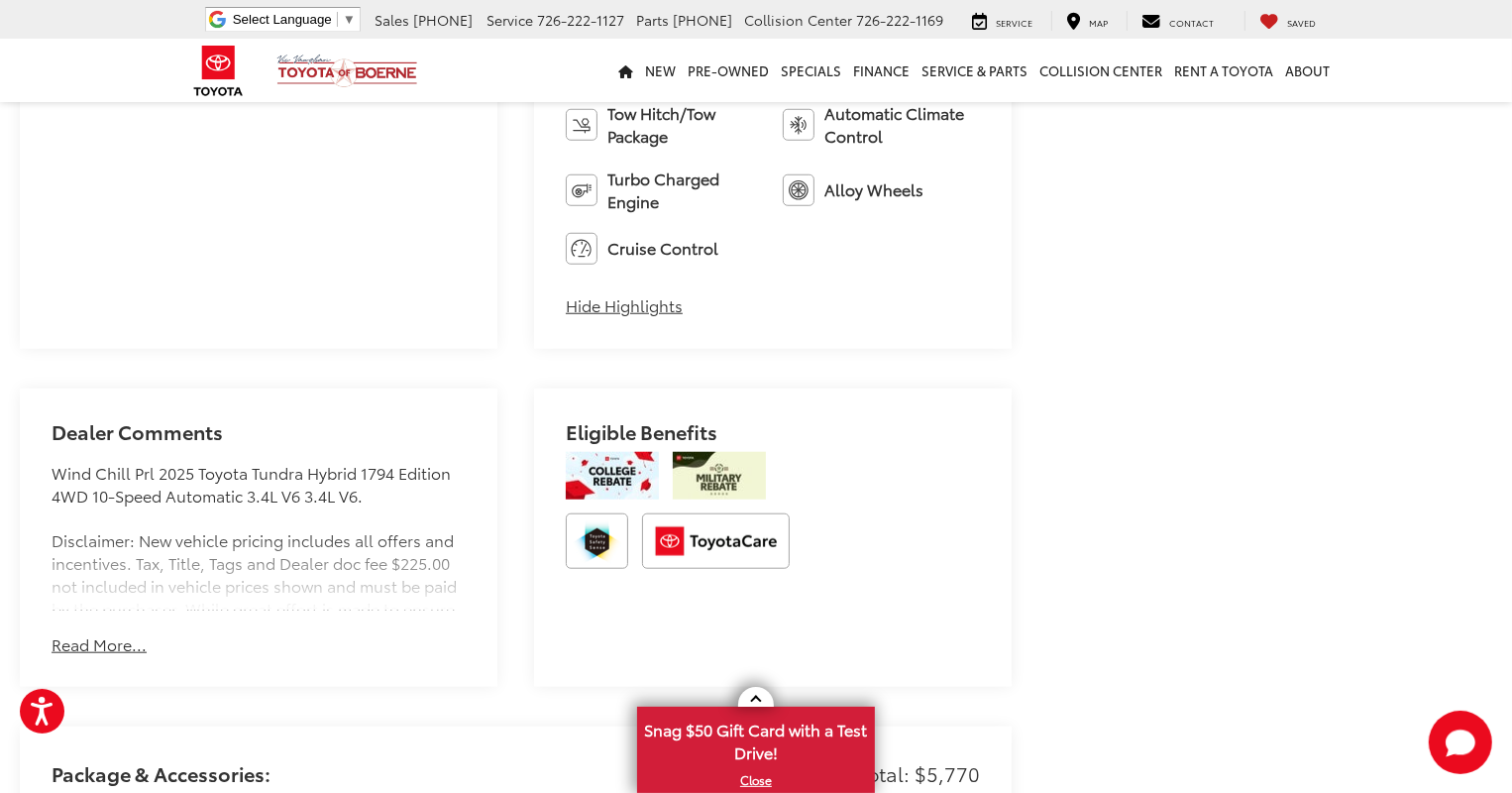 click on "Read More..." at bounding box center (99, 644) 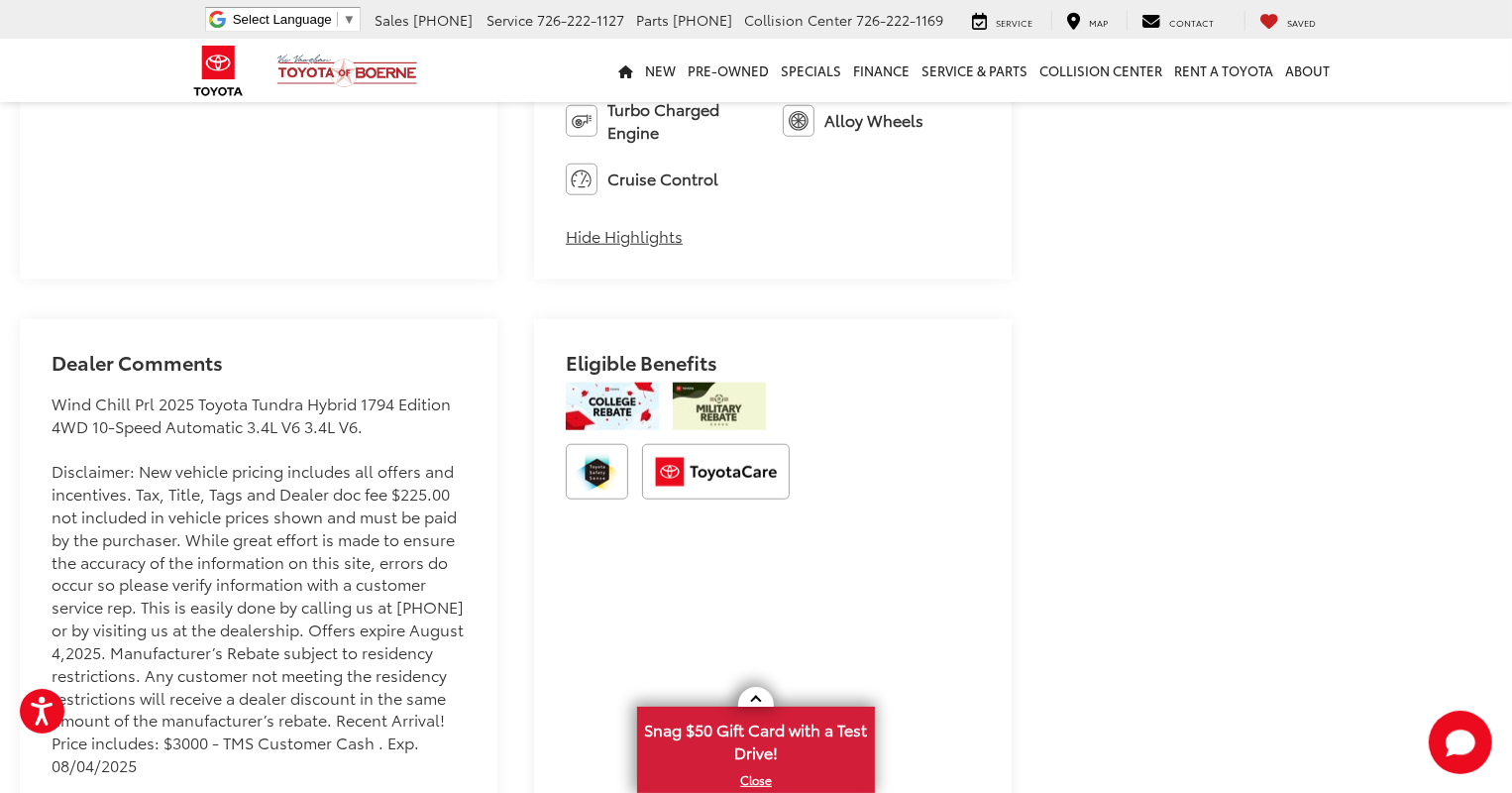scroll, scrollTop: 1586, scrollLeft: 0, axis: vertical 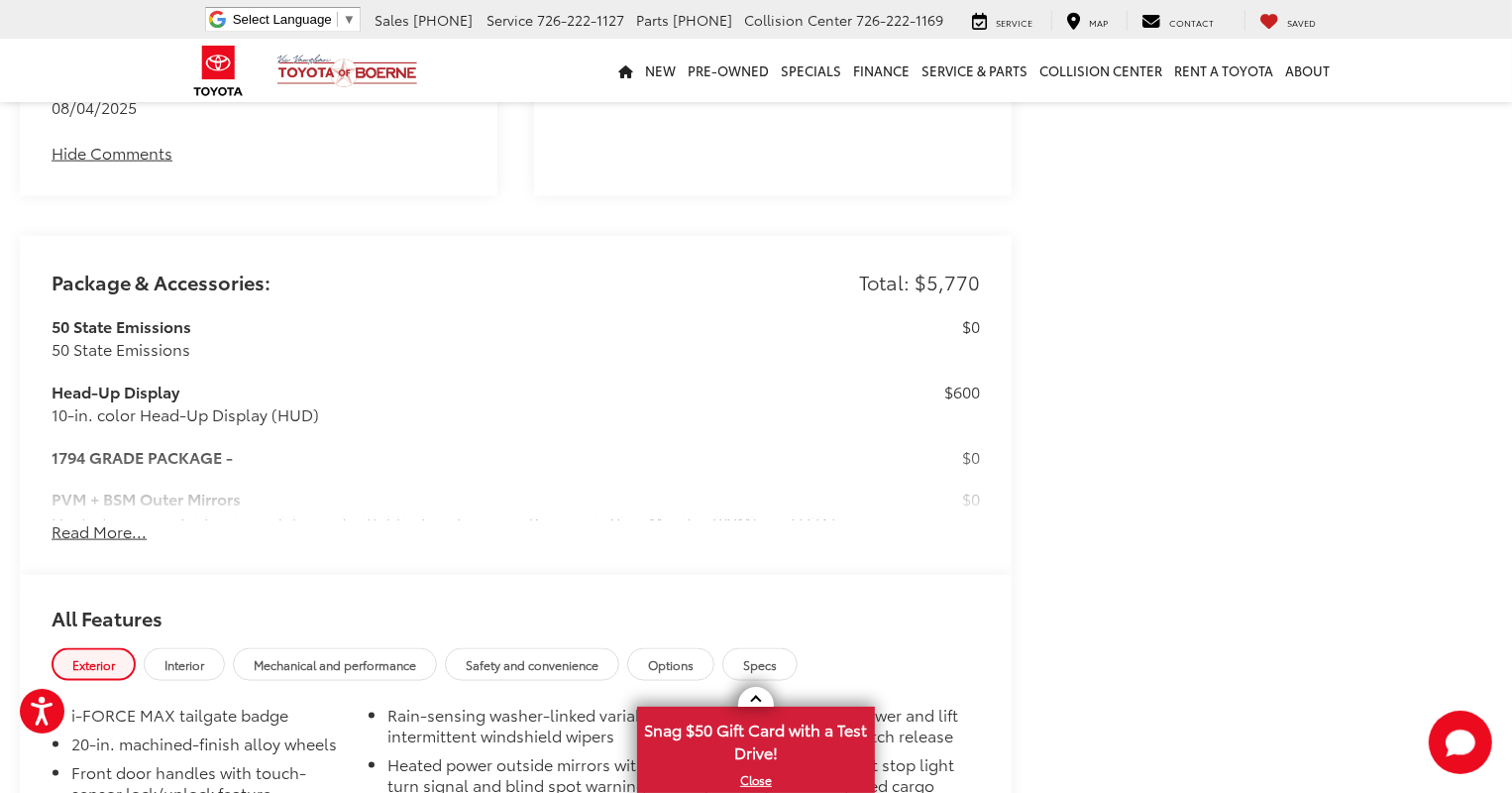 click on "Read More..." at bounding box center [99, 531] 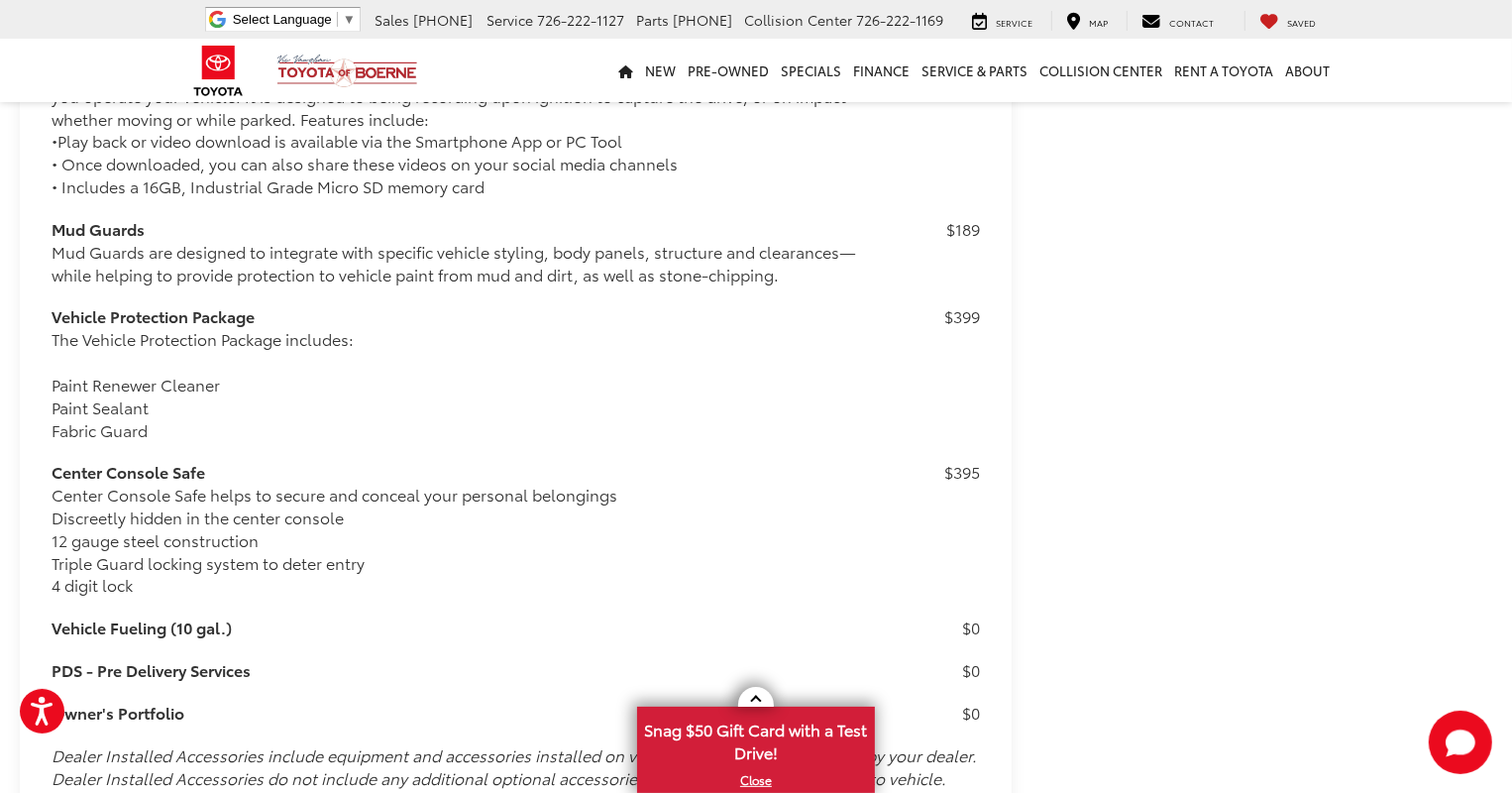 scroll, scrollTop: 3224, scrollLeft: 0, axis: vertical 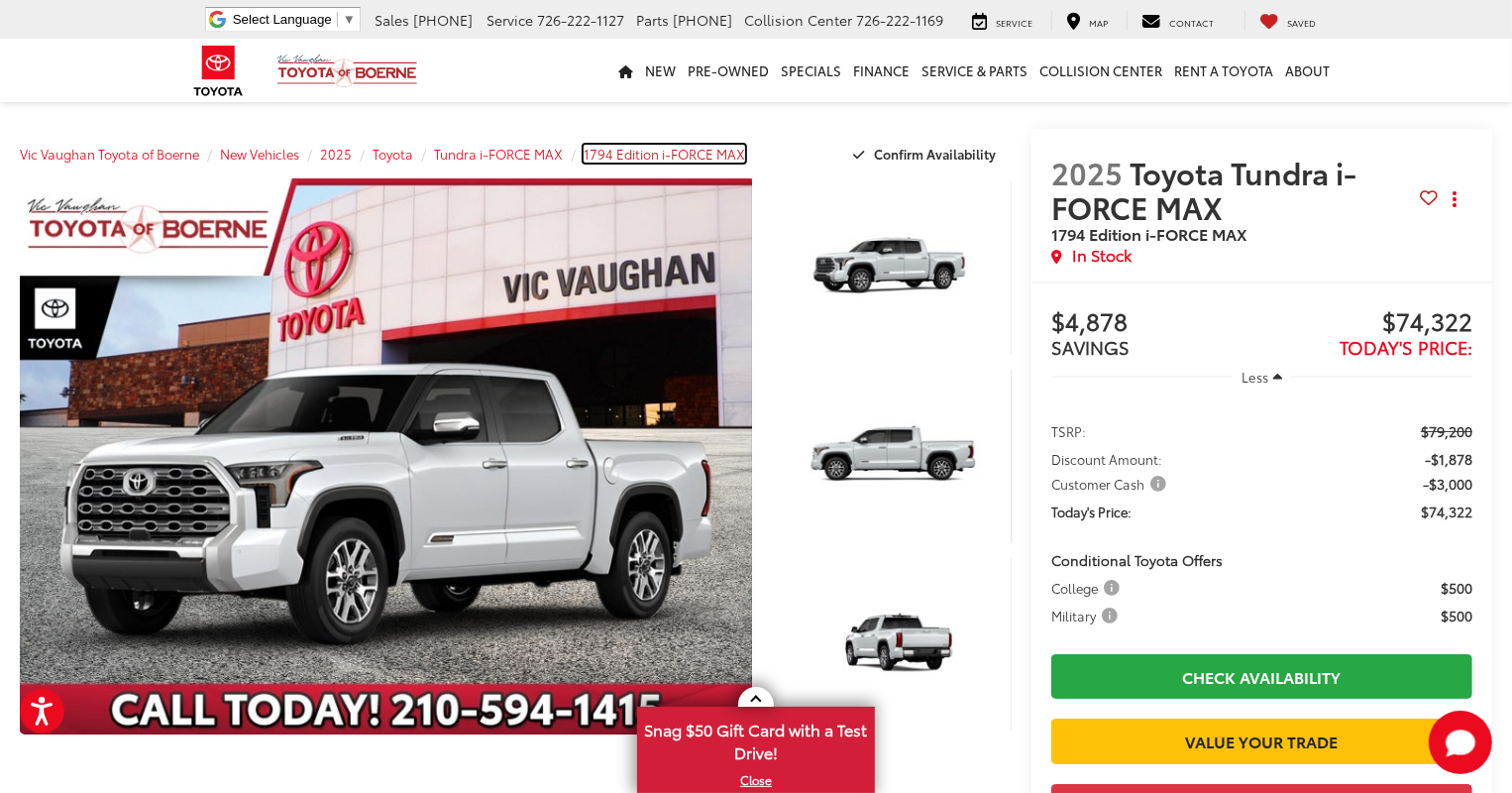 click on "1794 Edition i-FORCE MAX" at bounding box center (664, 154) 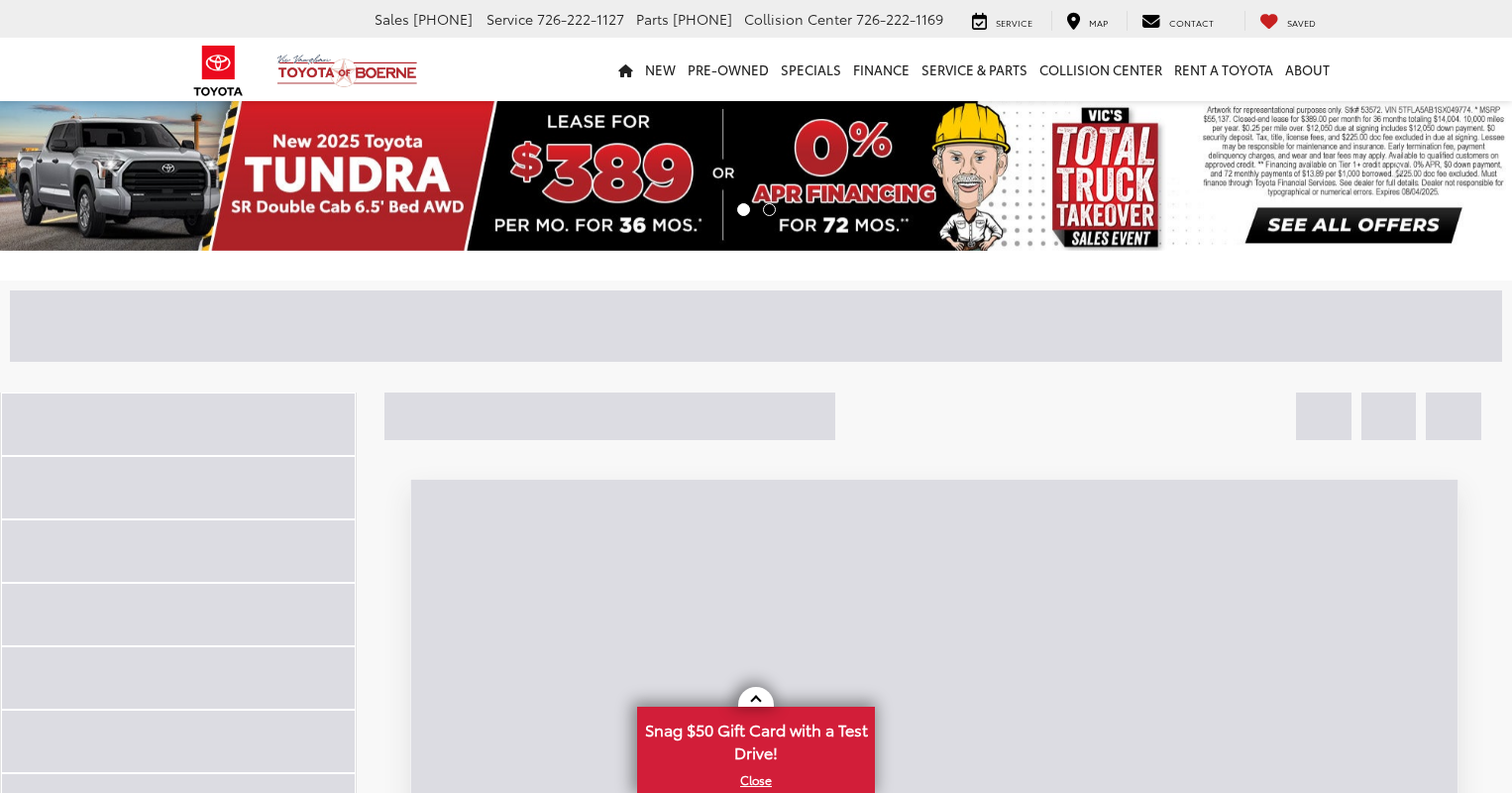 scroll, scrollTop: 0, scrollLeft: 0, axis: both 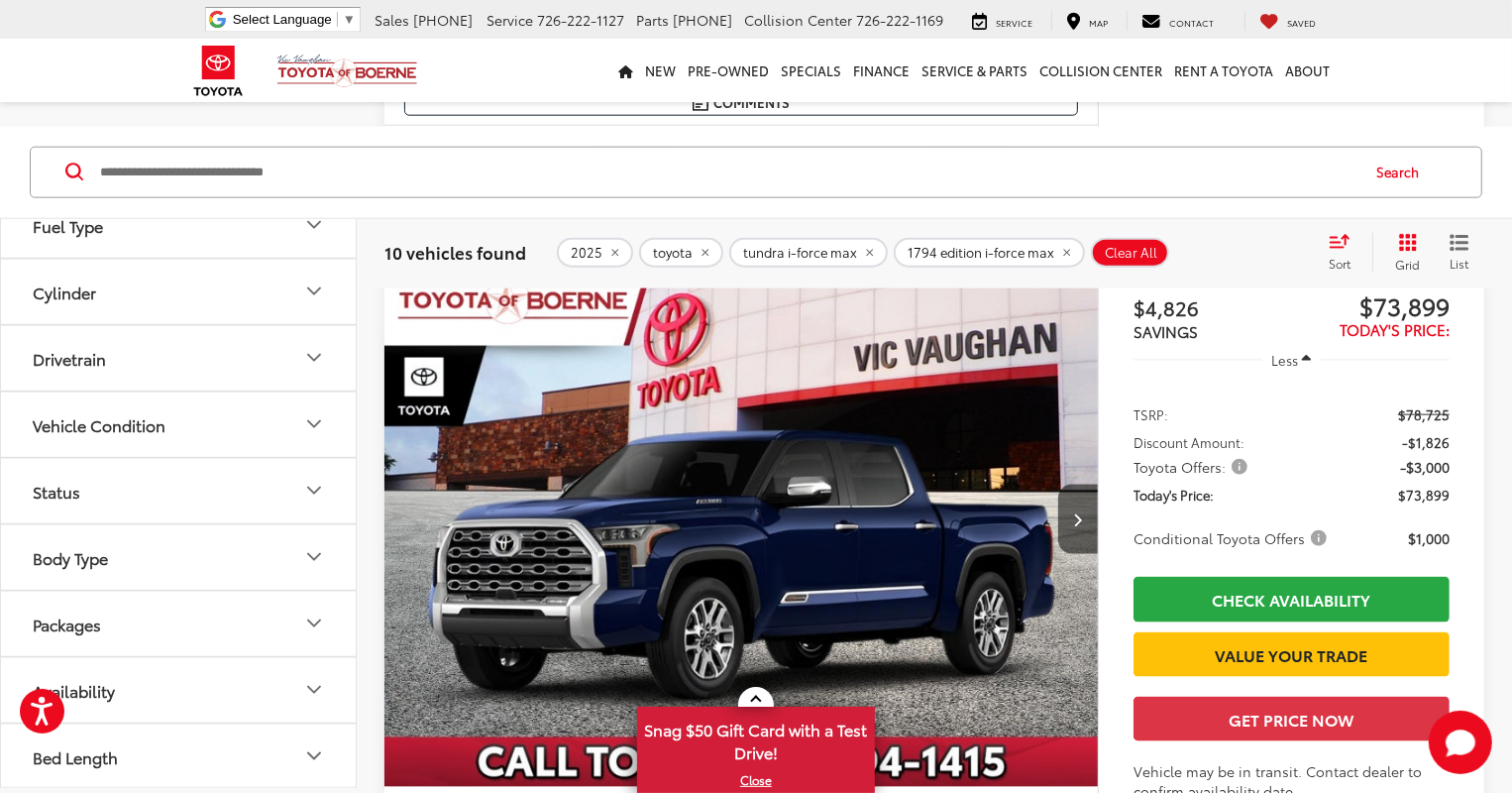click 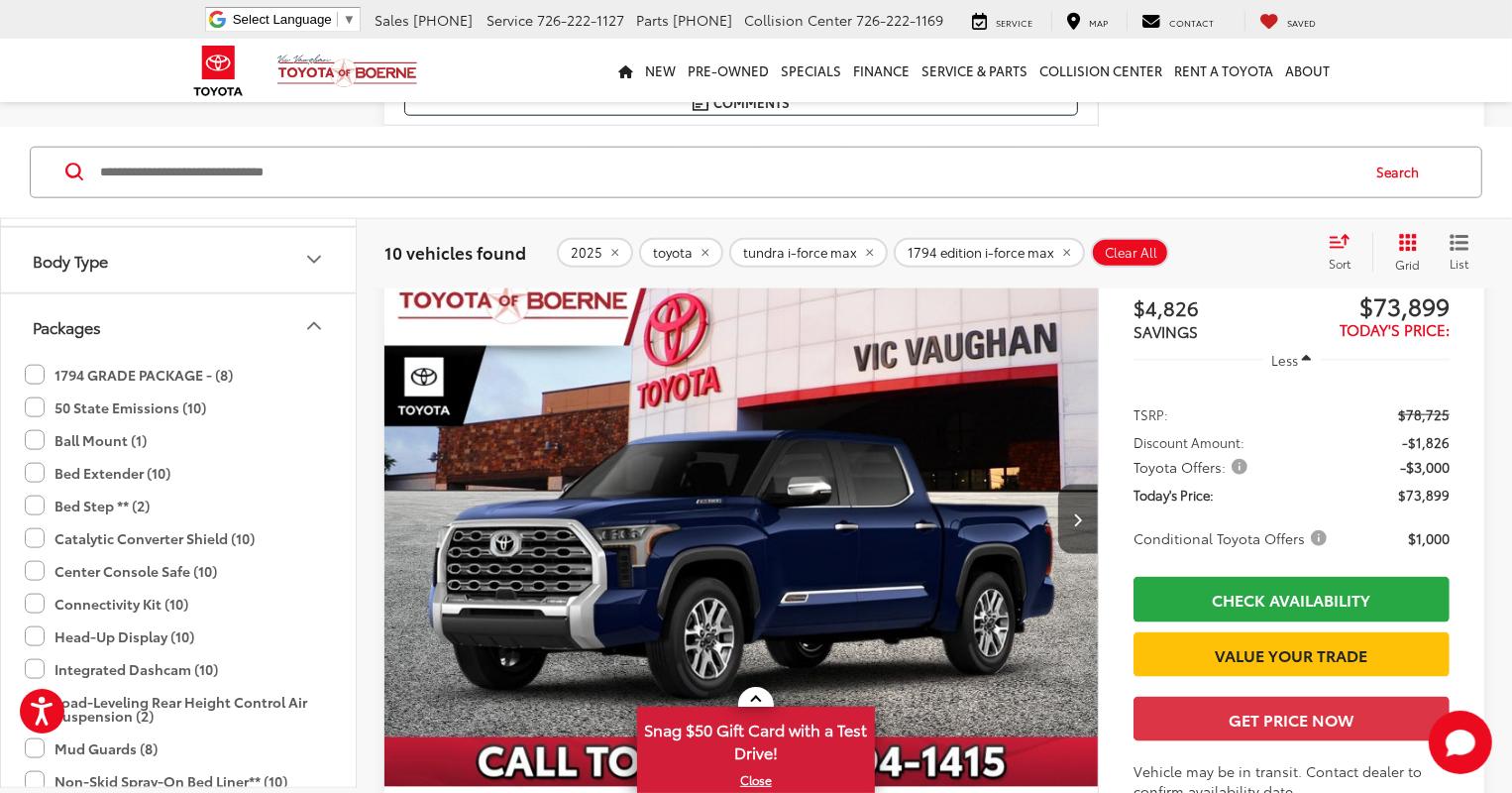scroll, scrollTop: 723, scrollLeft: 0, axis: vertical 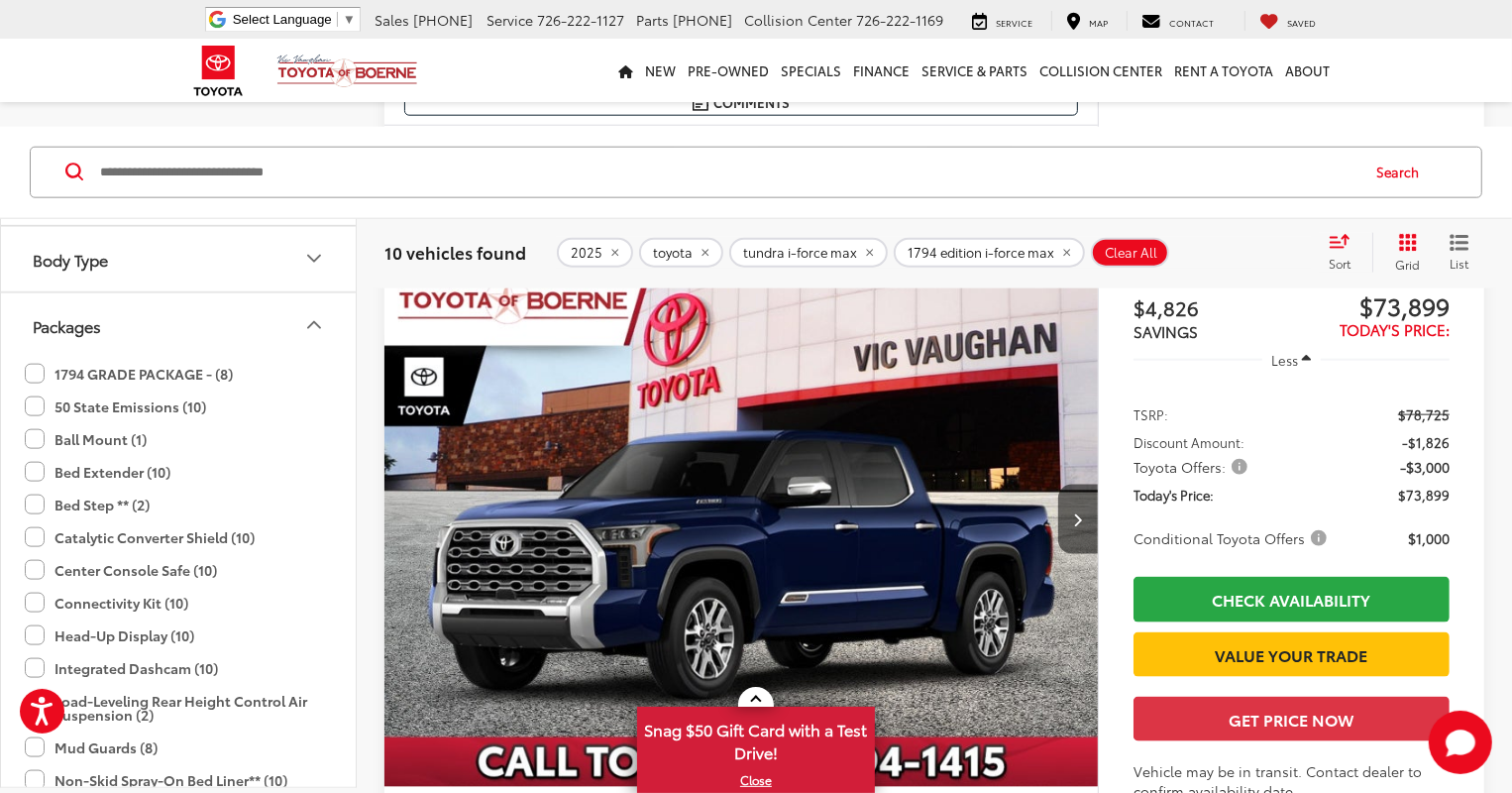 click on "1794 GRADE PACKAGE - (8)" 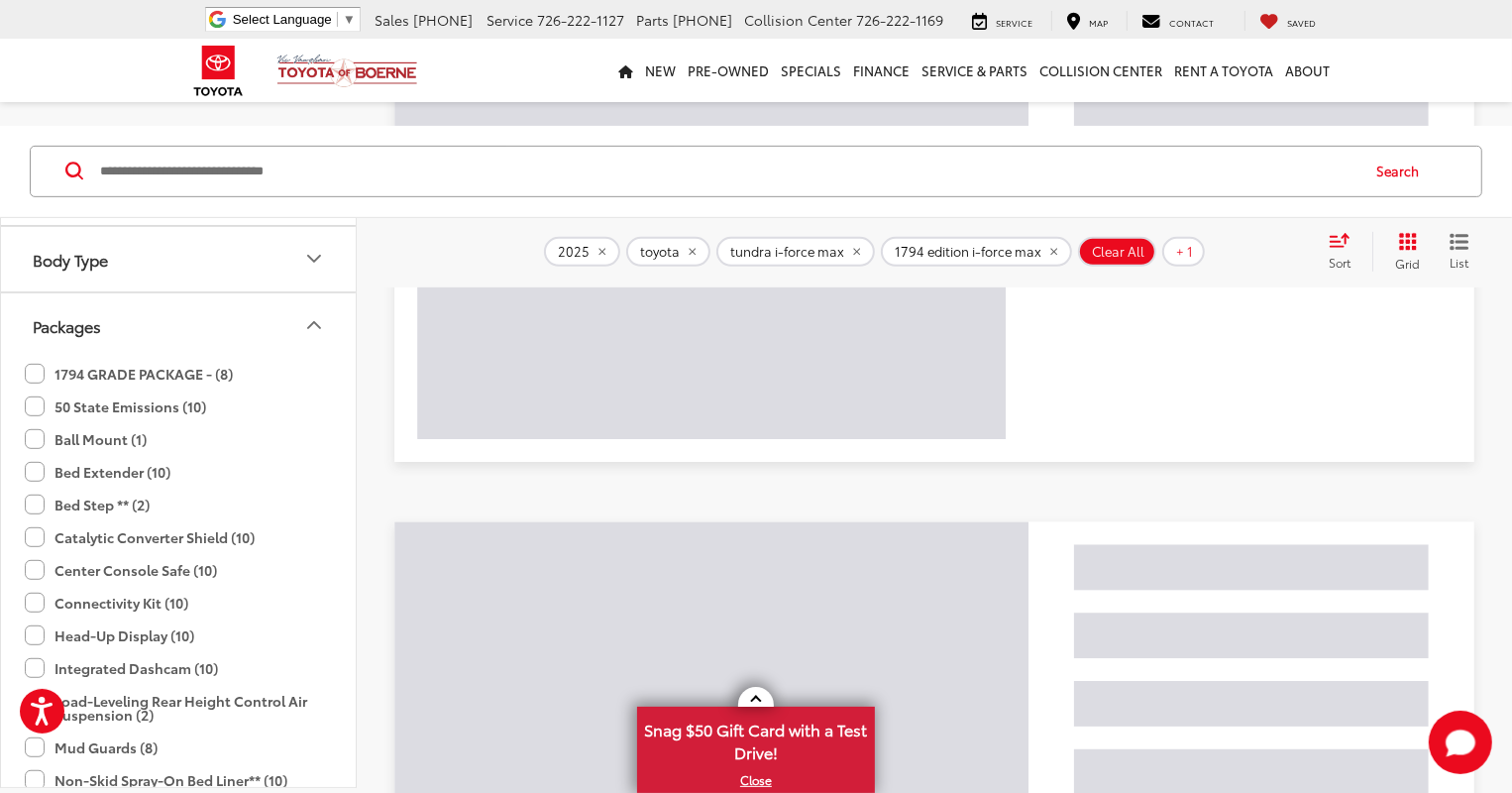 scroll, scrollTop: 155, scrollLeft: 0, axis: vertical 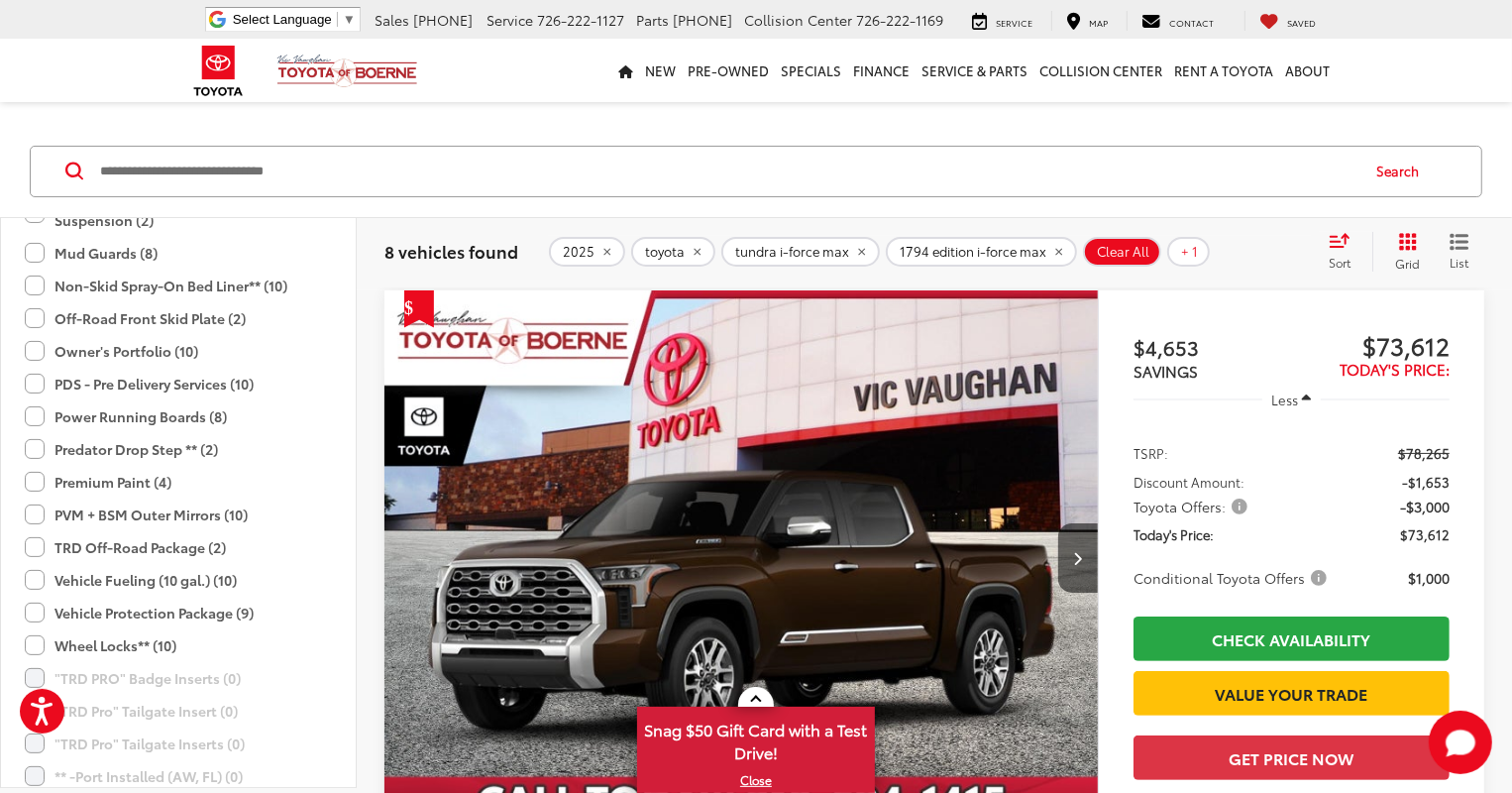 click on "Power Running Boards (8)" 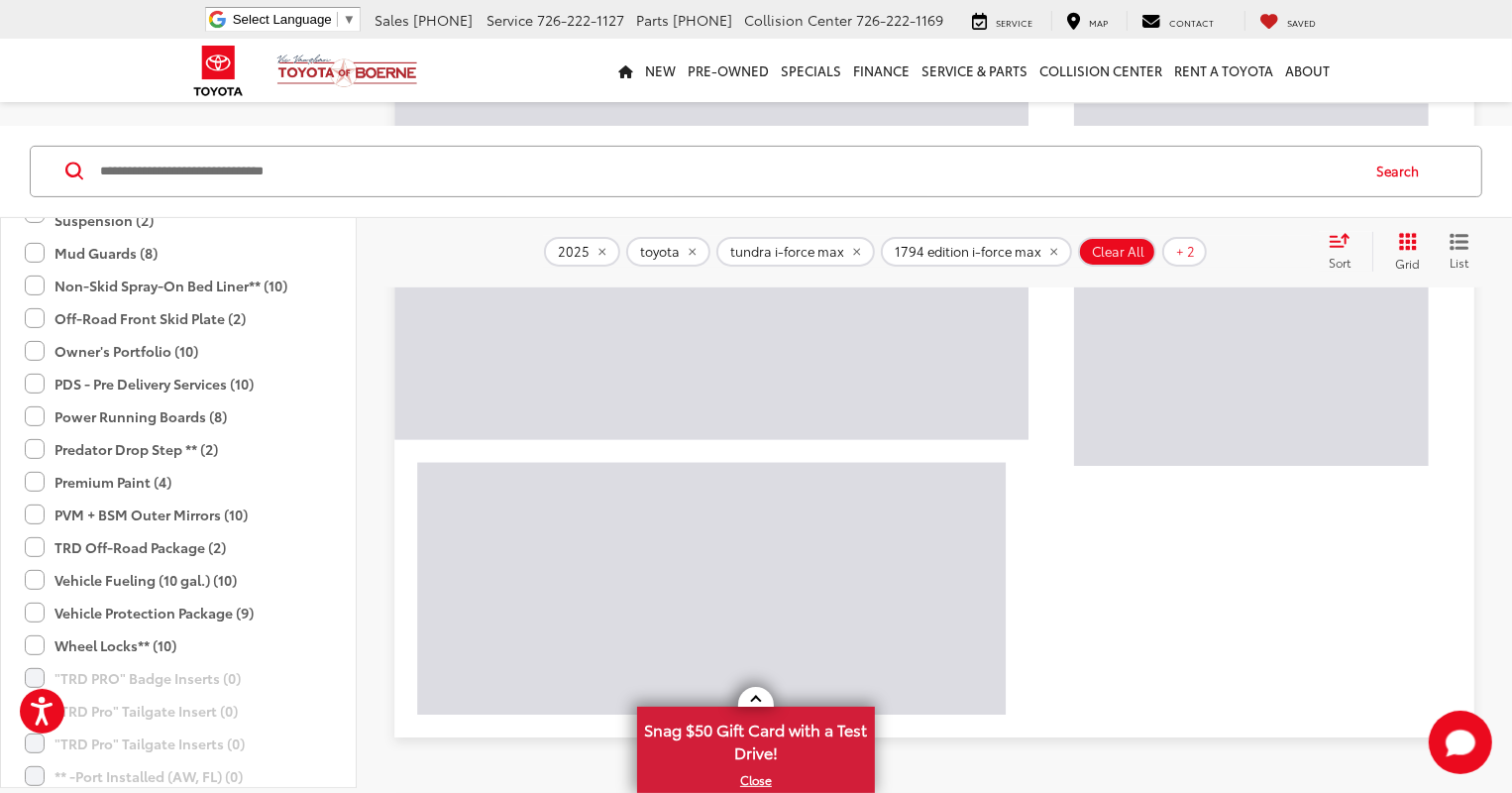 scroll, scrollTop: 155, scrollLeft: 0, axis: vertical 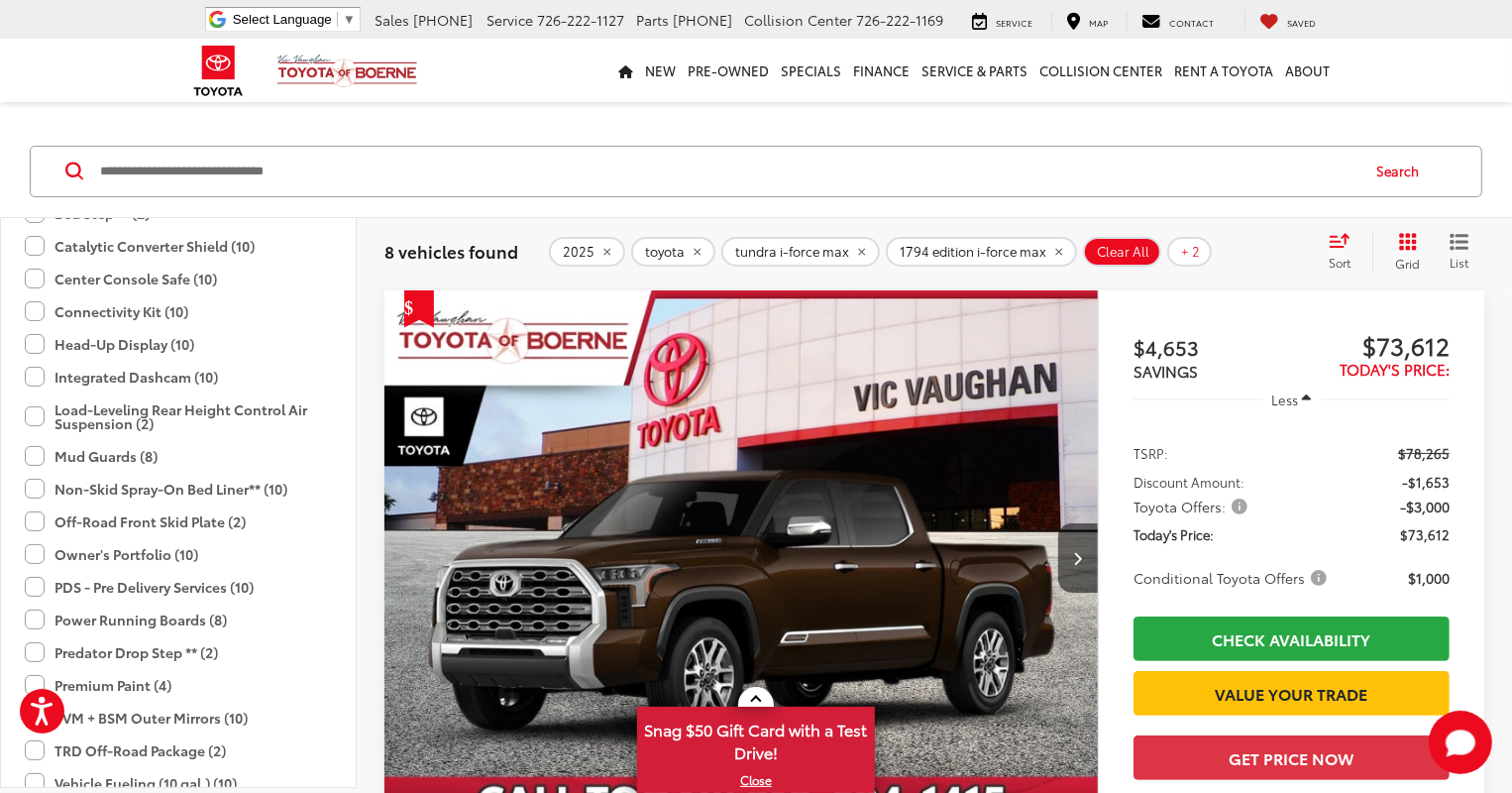 click on "Non-Skid Spray-On Bed Liner** (10)" 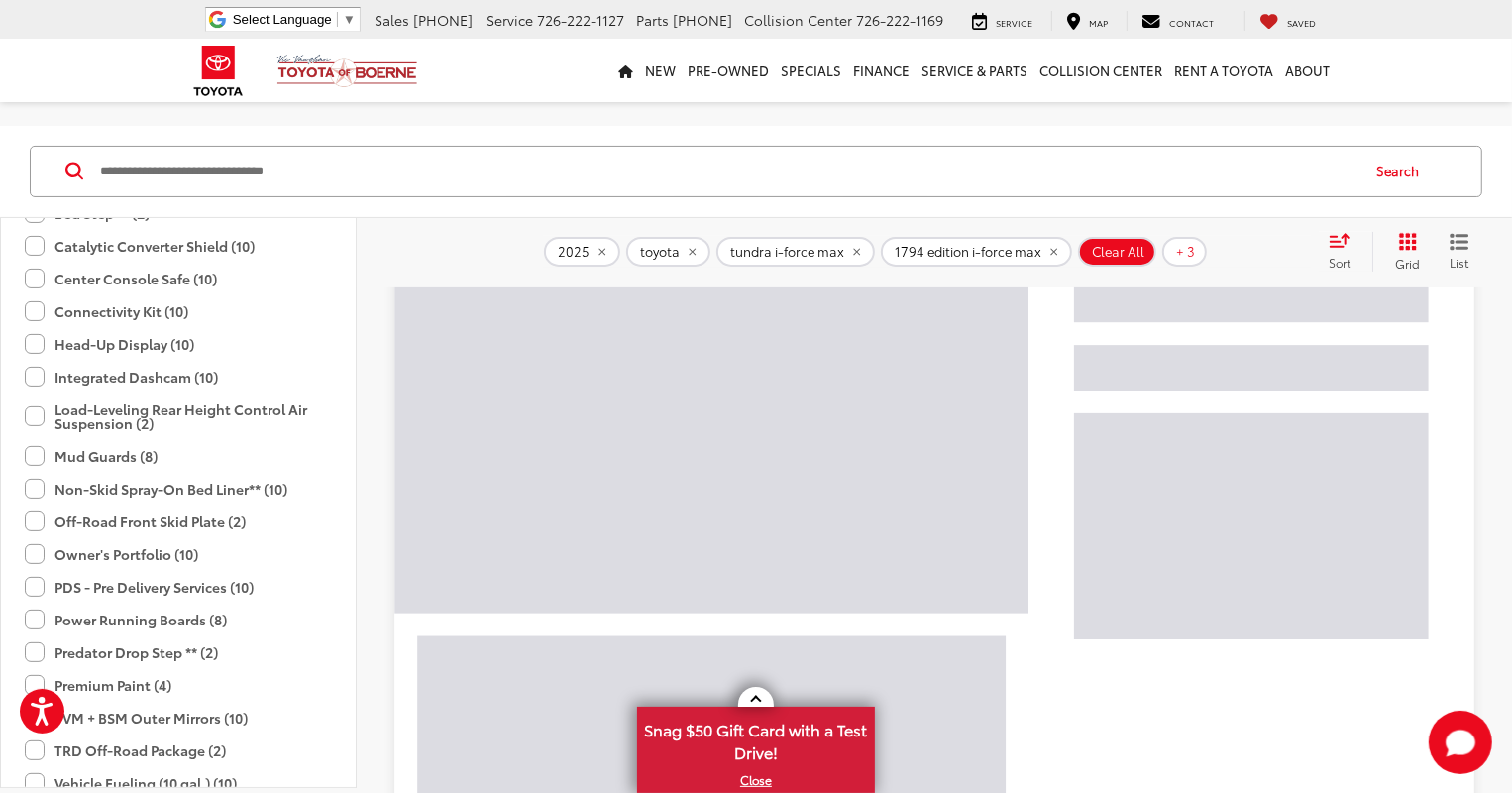 scroll, scrollTop: 155, scrollLeft: 0, axis: vertical 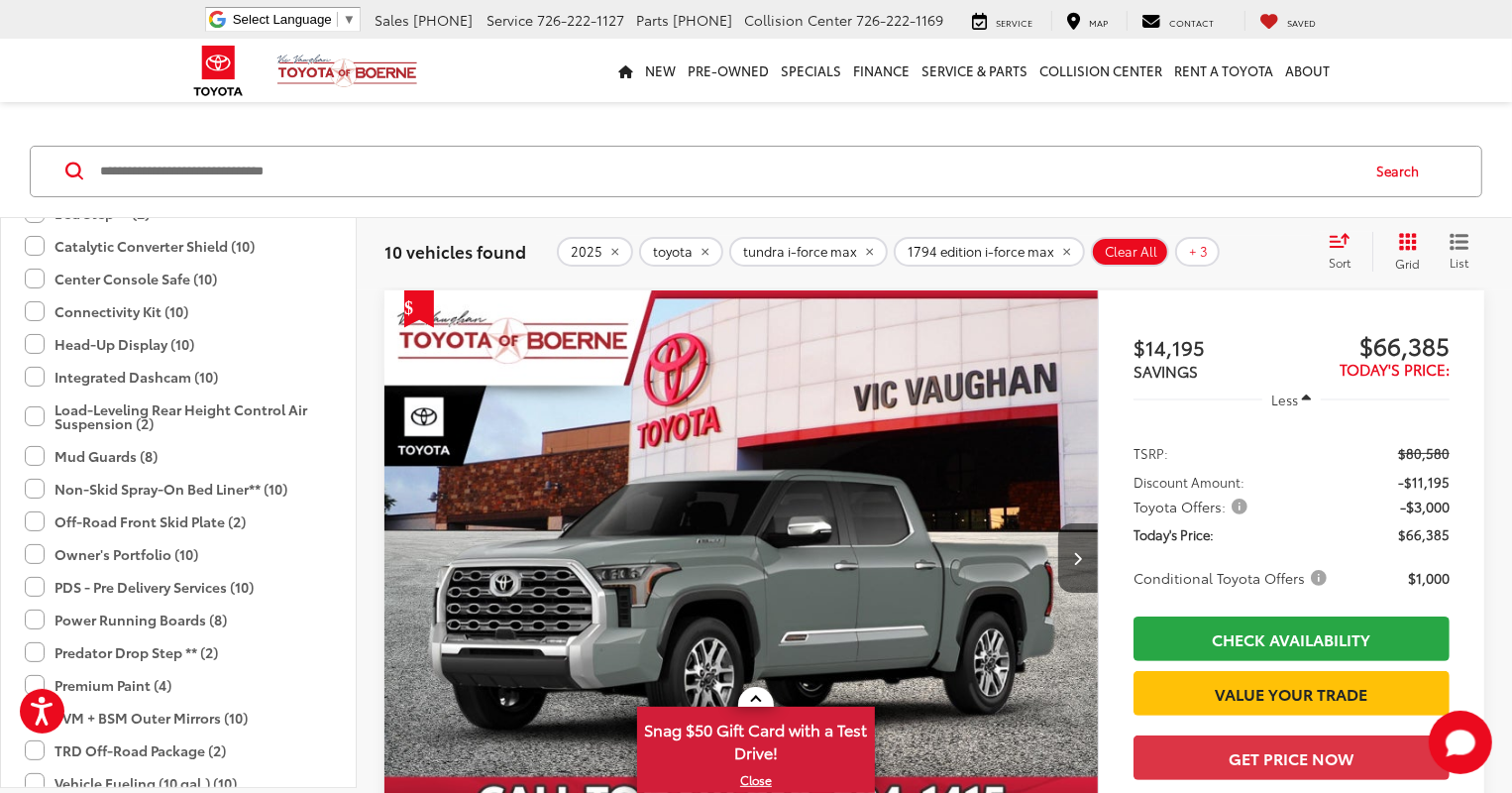 click on "Center Console Safe (10)" 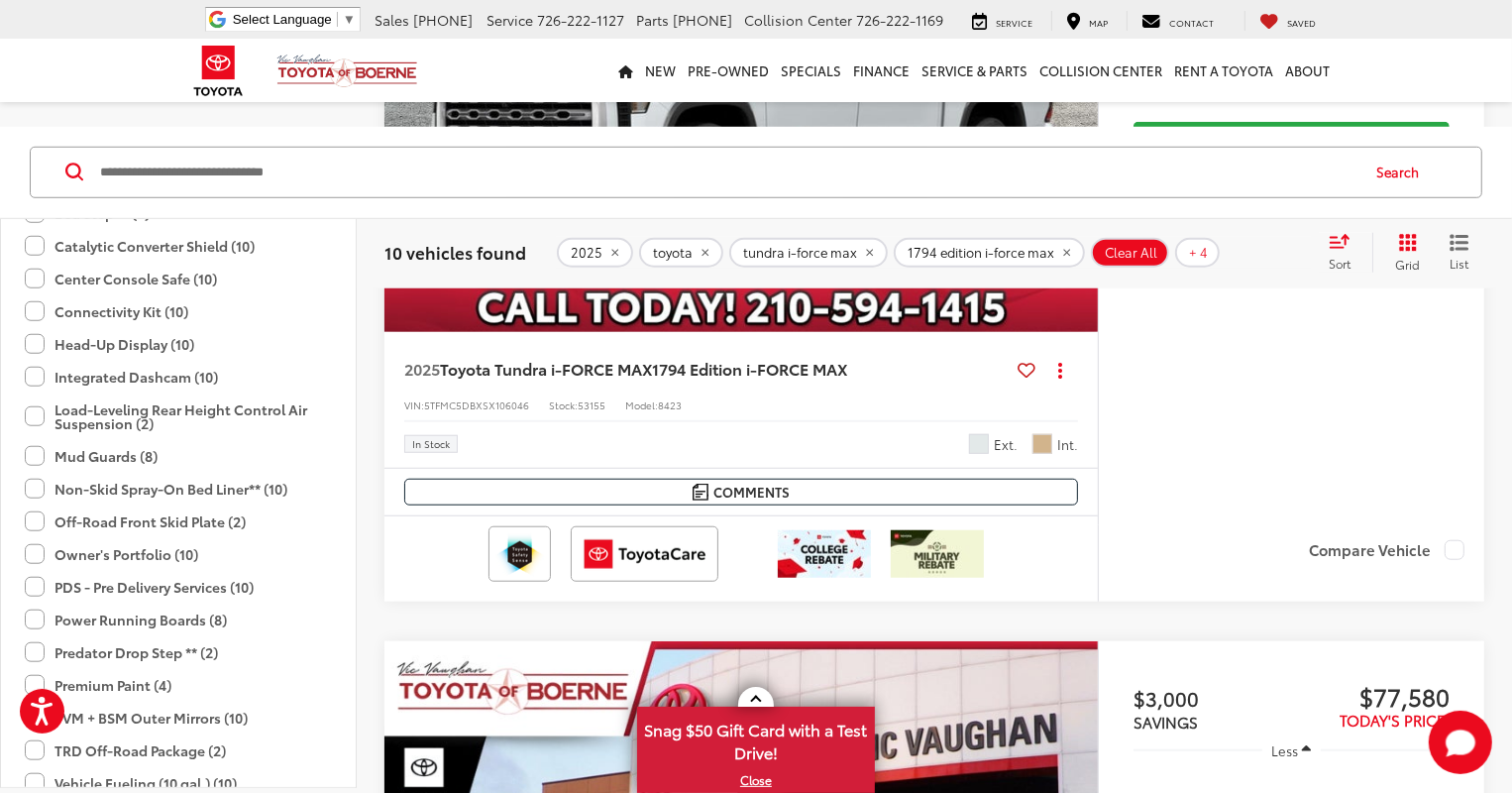 scroll, scrollTop: 7754, scrollLeft: 0, axis: vertical 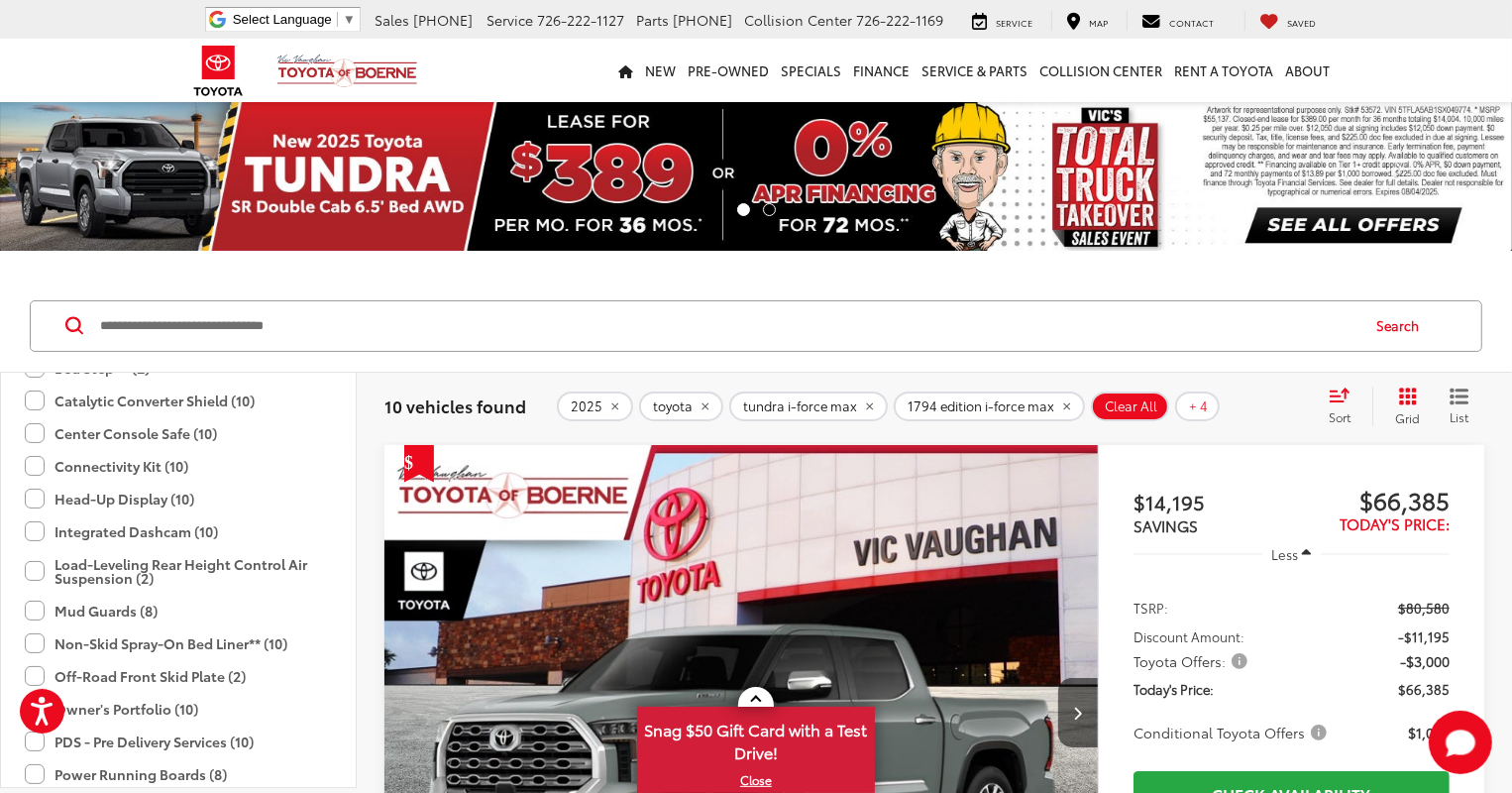click at bounding box center (756, 174) 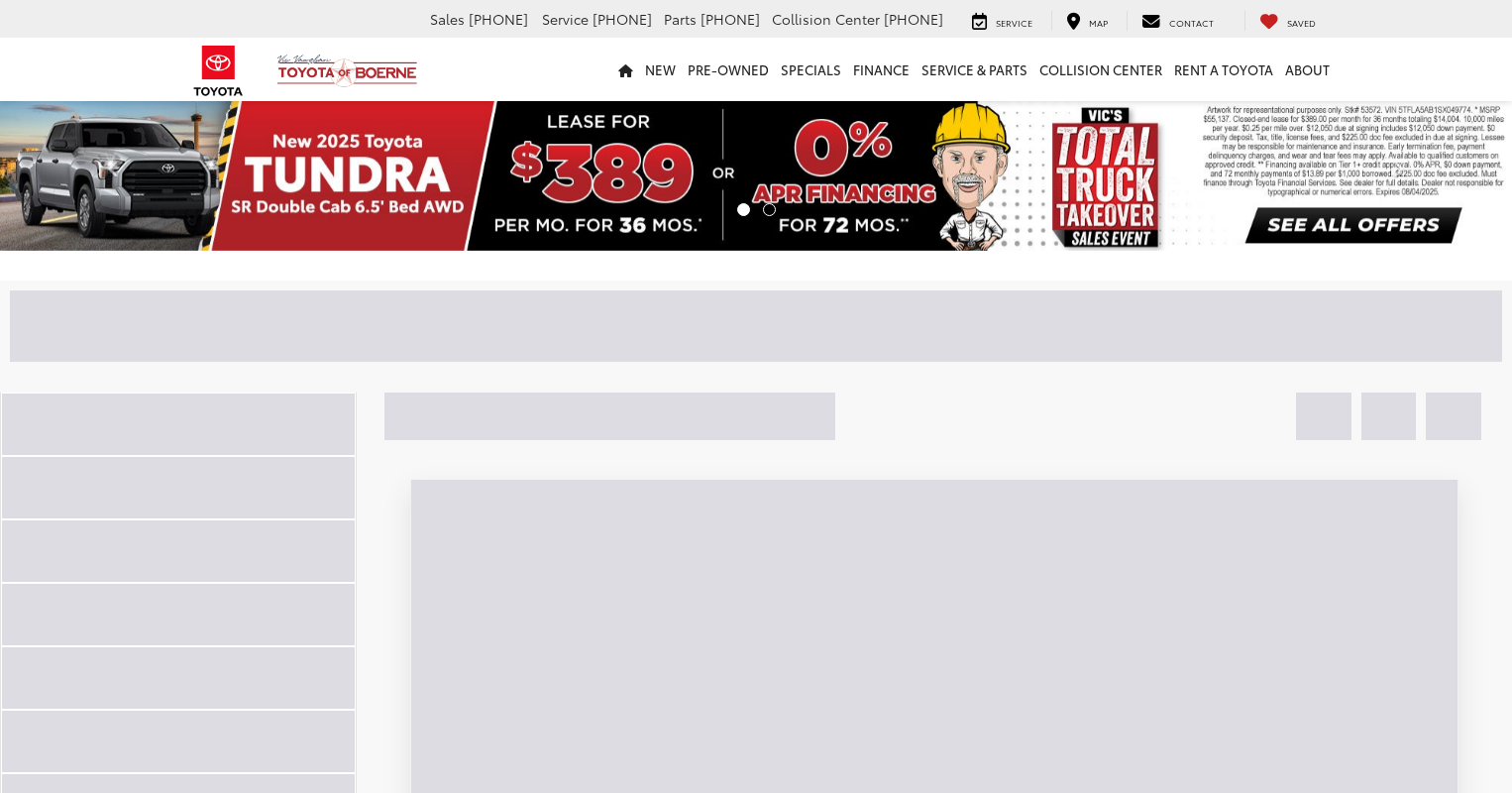 scroll, scrollTop: 0, scrollLeft: 0, axis: both 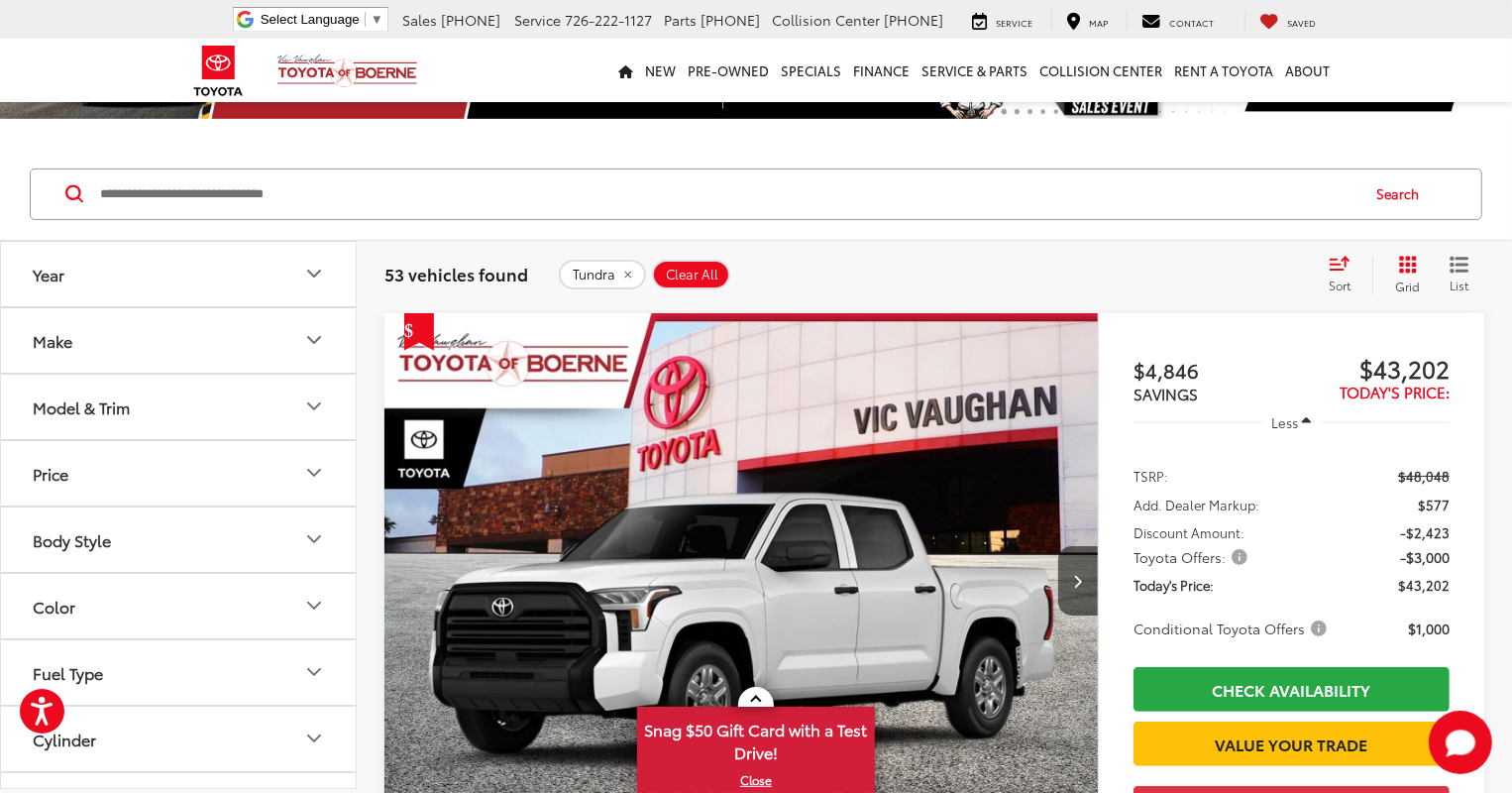 click 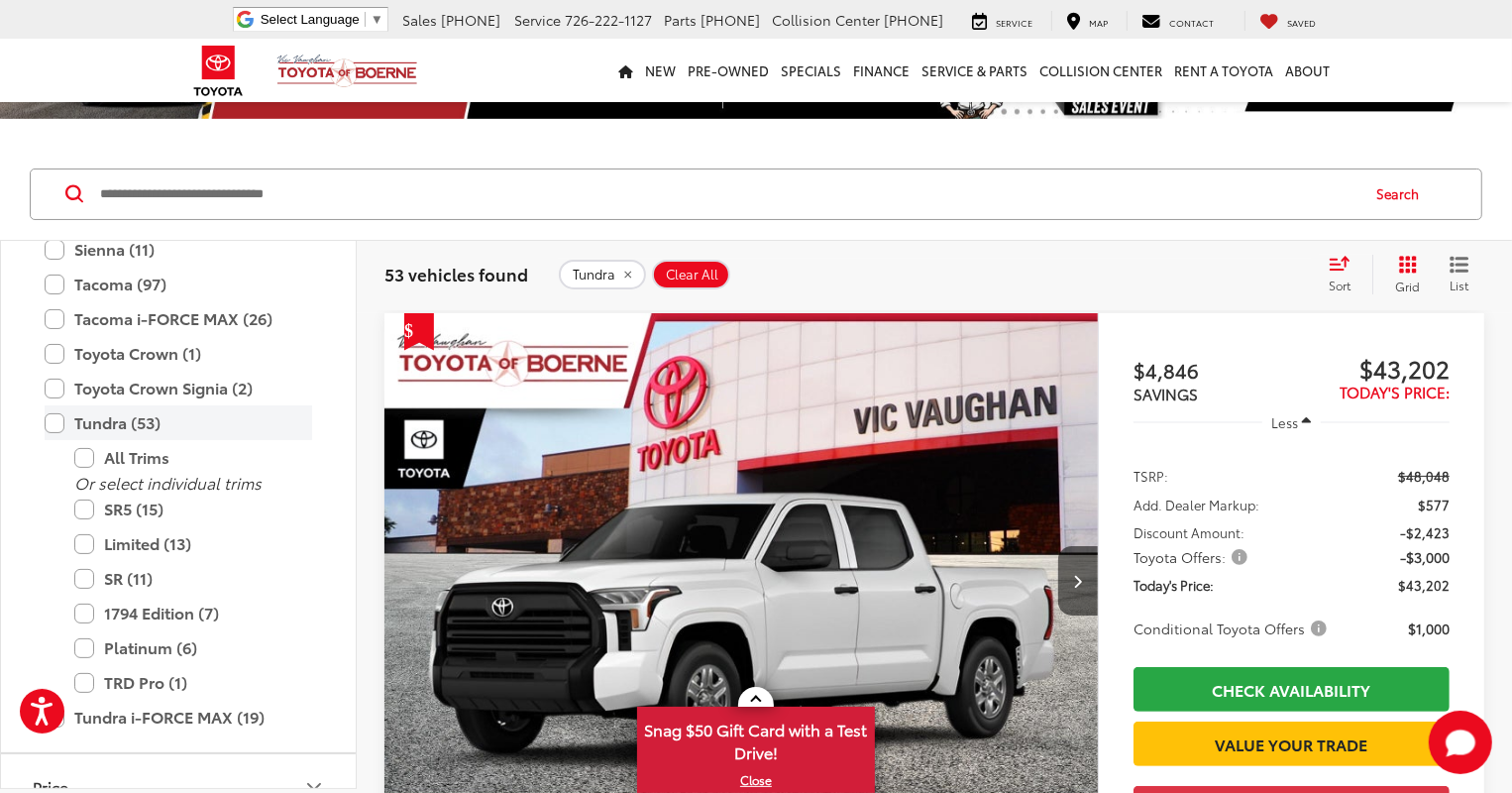 scroll, scrollTop: 1057, scrollLeft: 0, axis: vertical 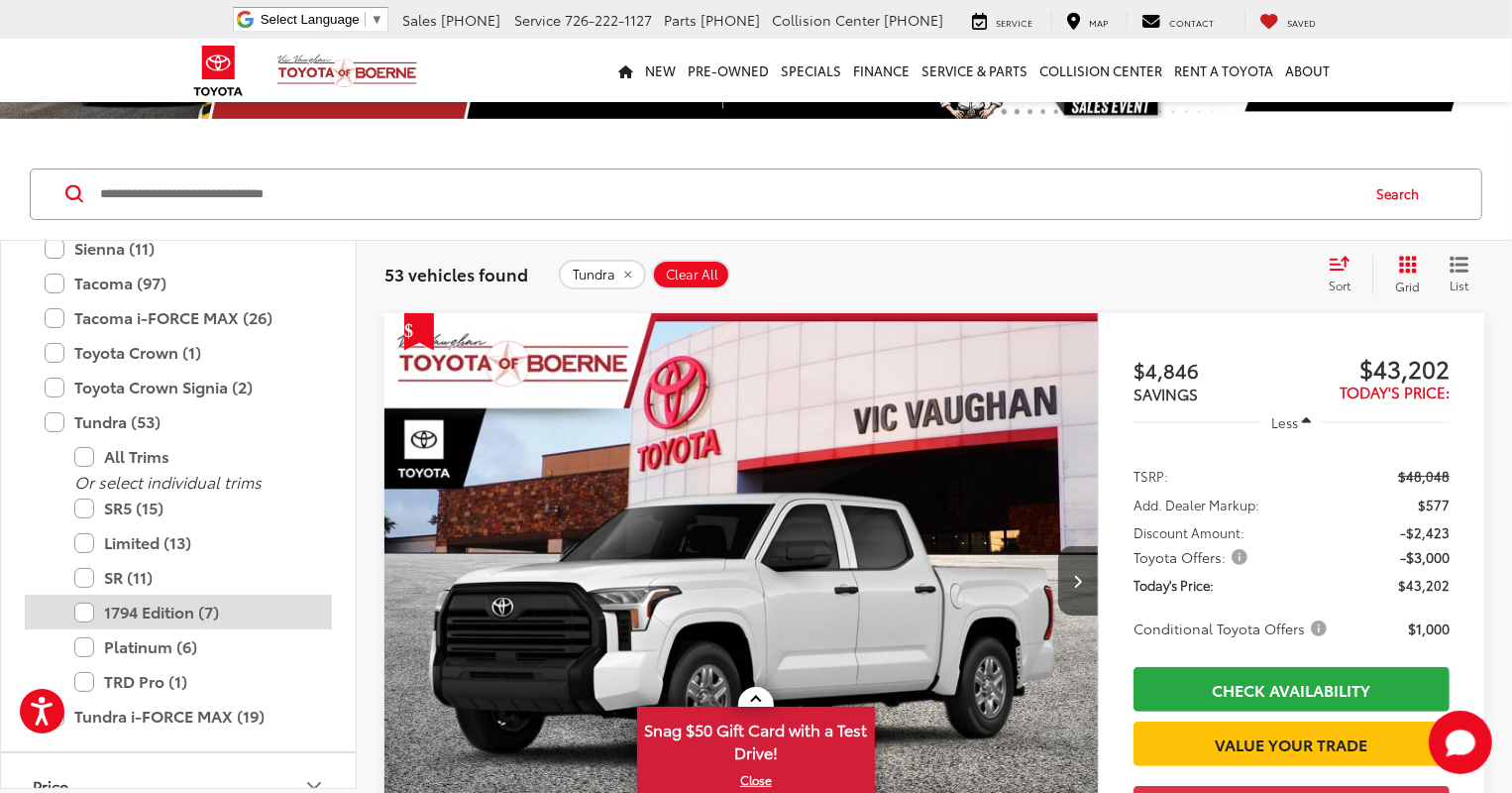 click on "1794 Edition (7)" at bounding box center [193, 612] 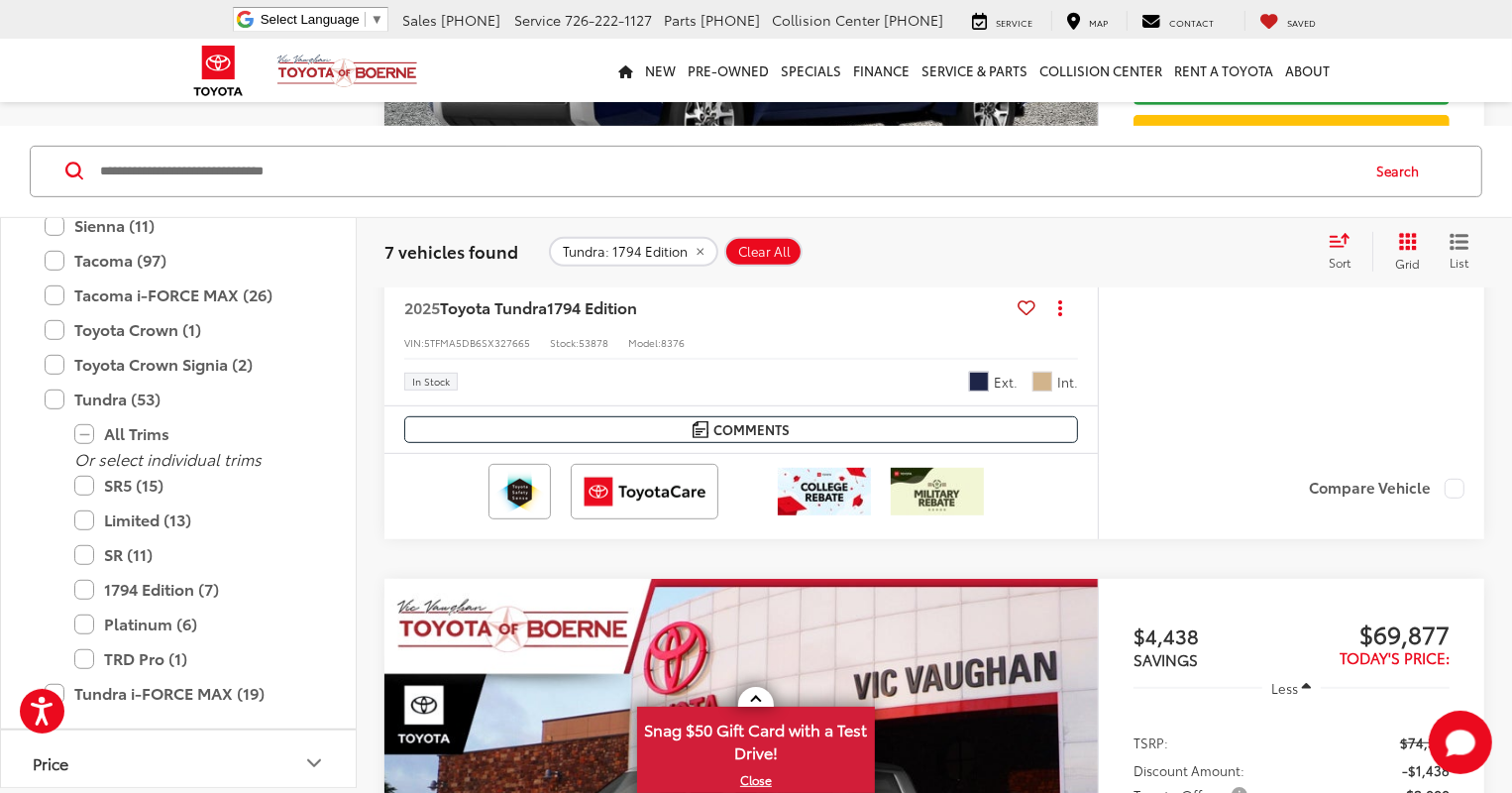 scroll, scrollTop: 793, scrollLeft: 0, axis: vertical 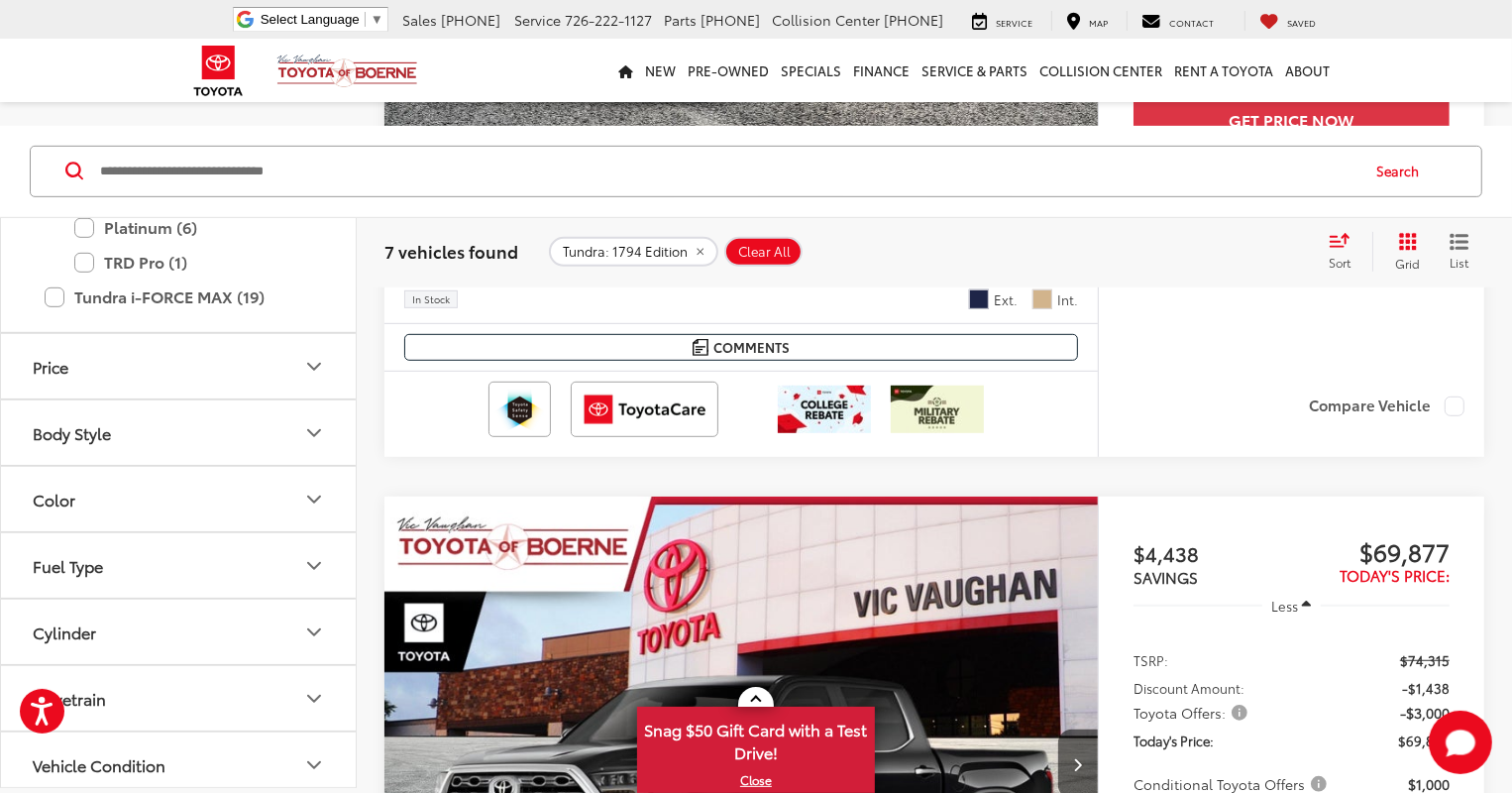 click 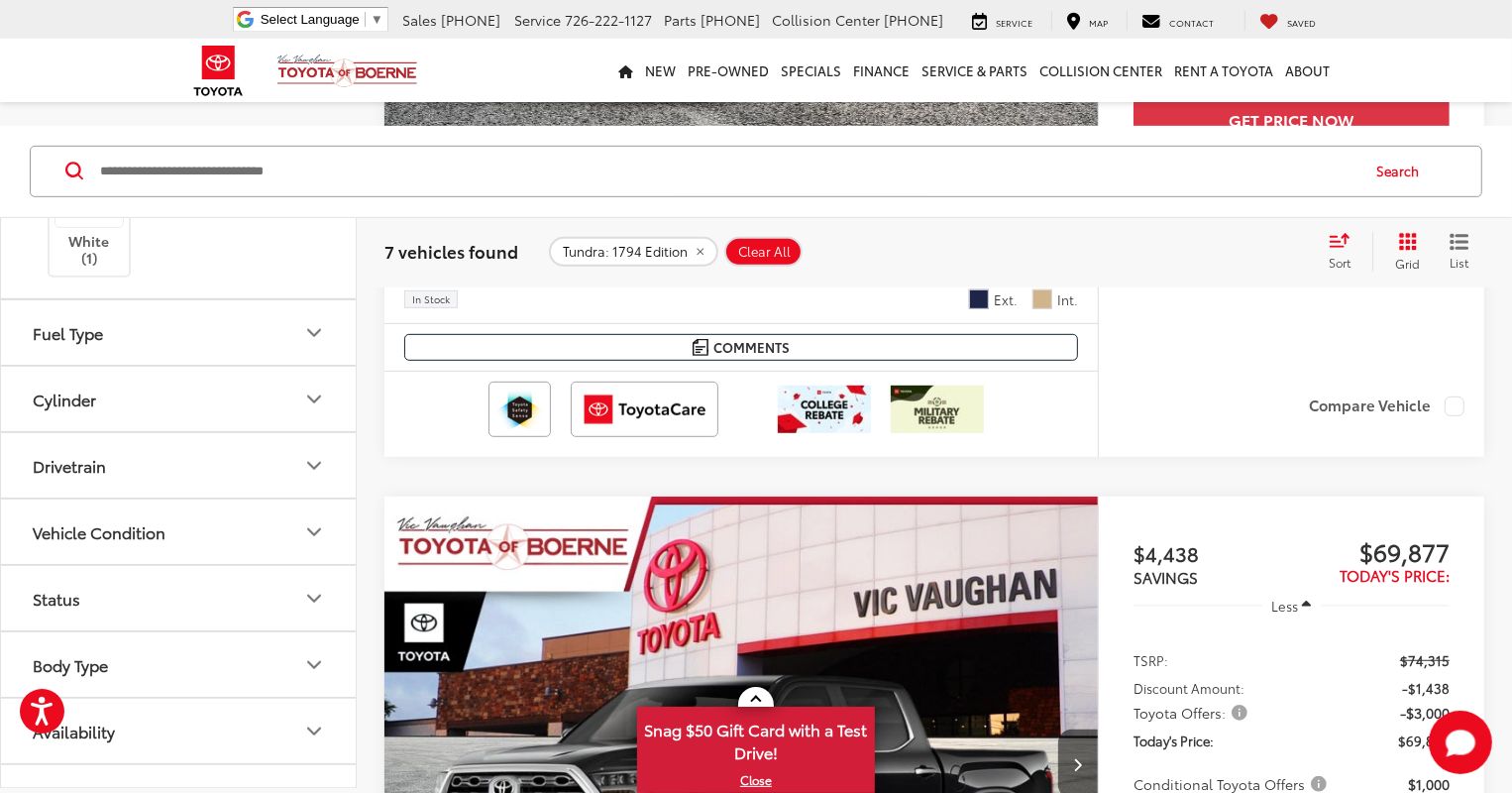 scroll, scrollTop: 1982, scrollLeft: 0, axis: vertical 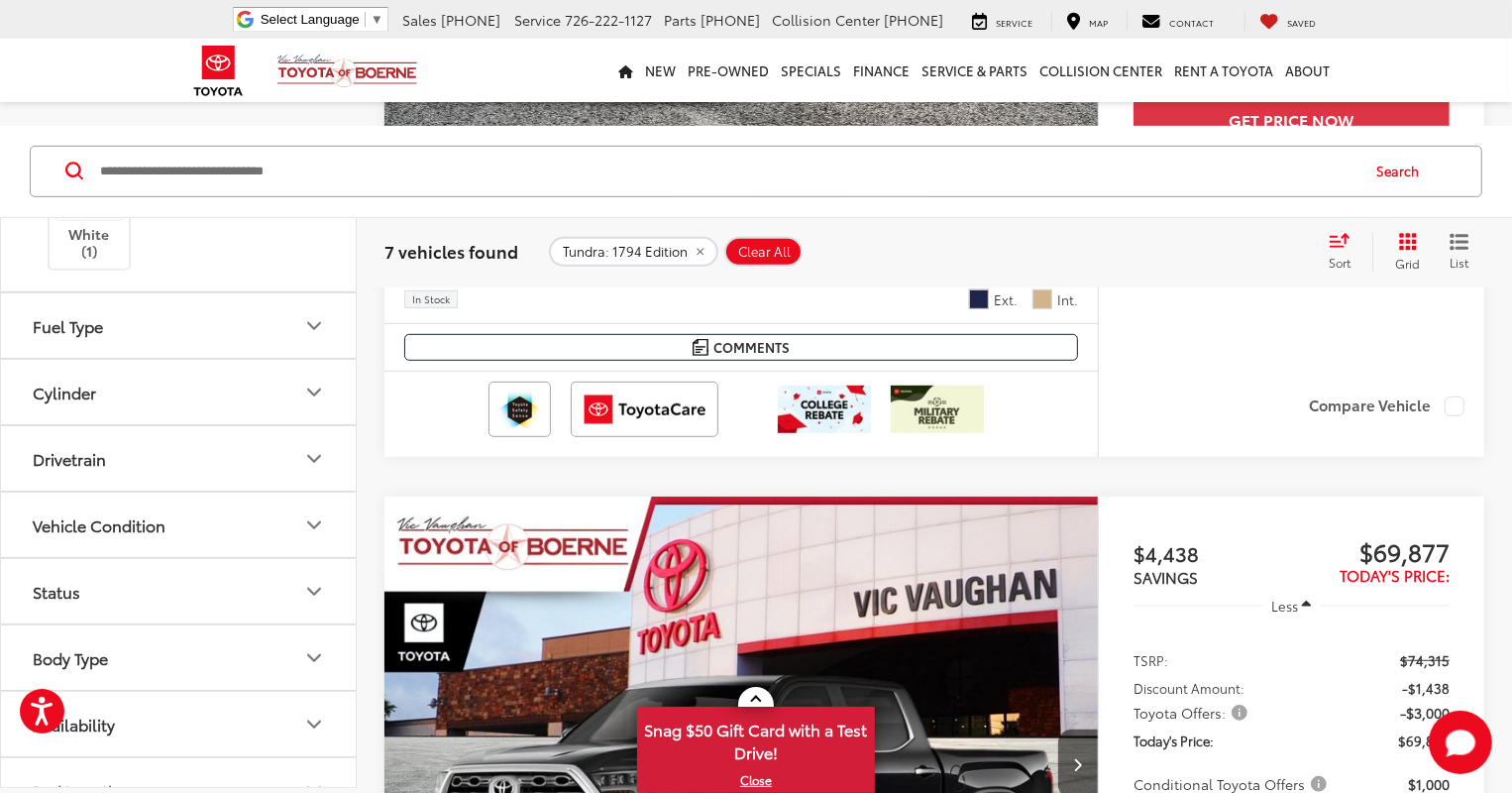 click 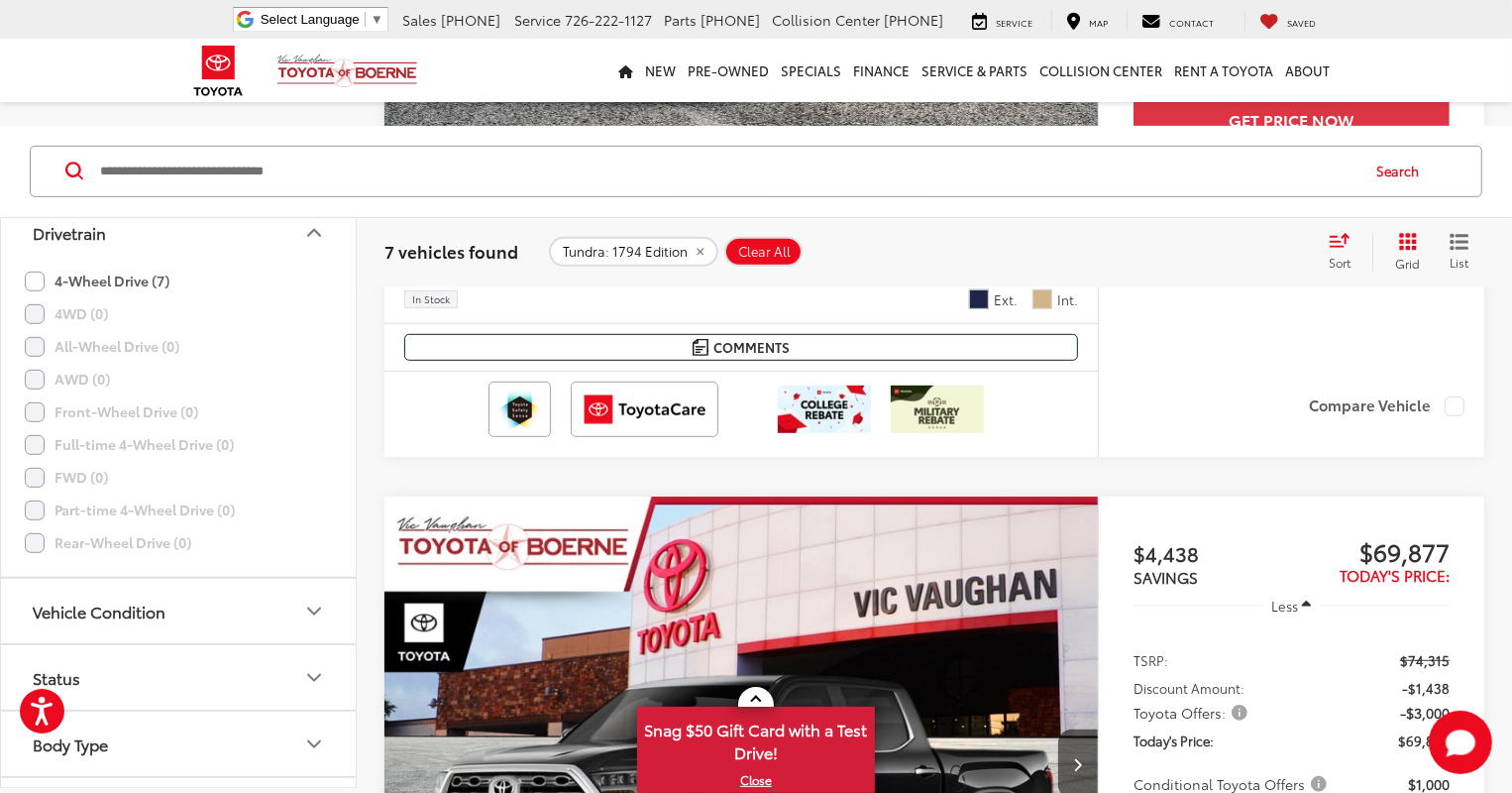 scroll, scrollTop: 2213, scrollLeft: 0, axis: vertical 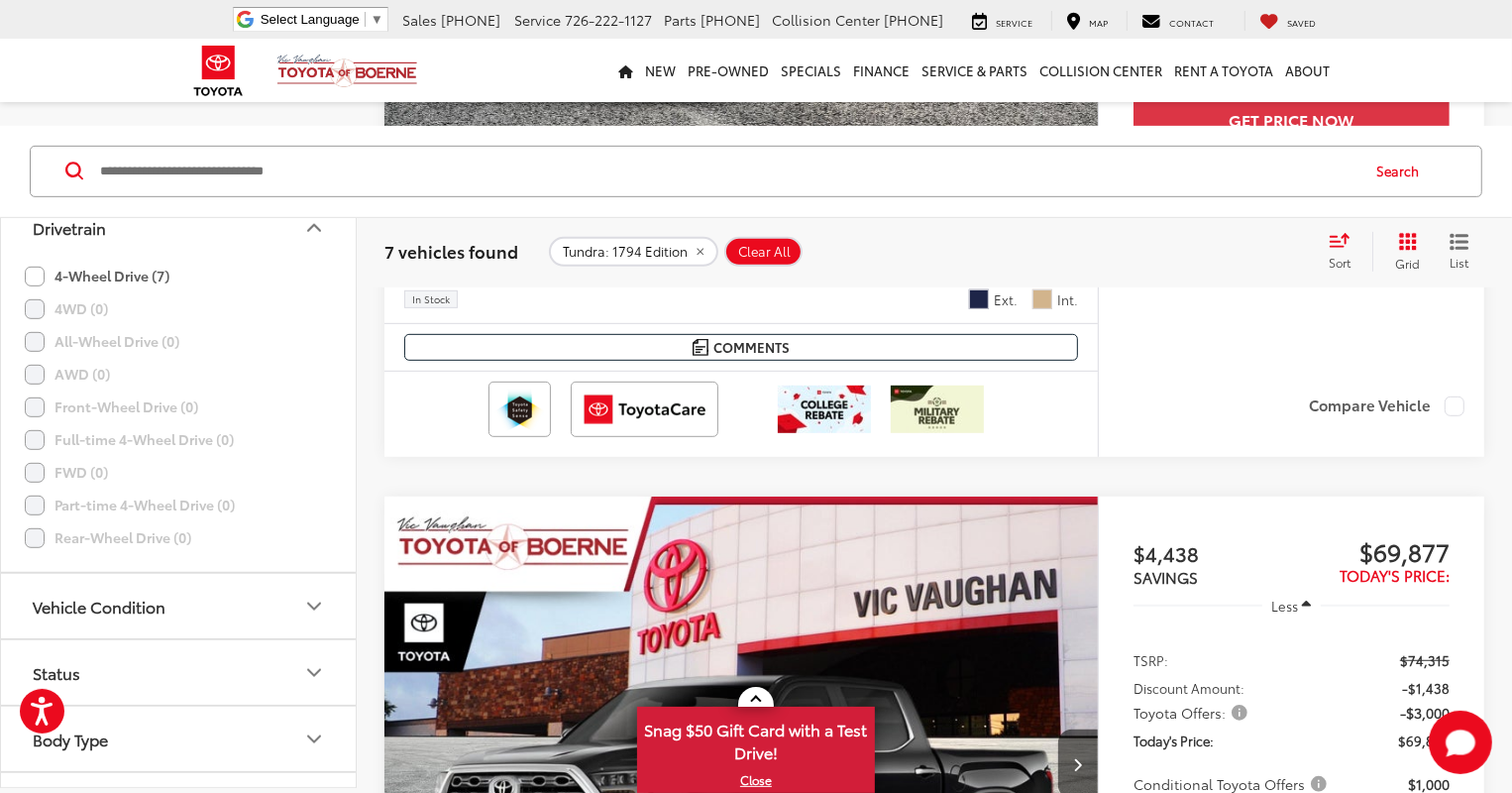 click on "4-Wheel Drive (7)" 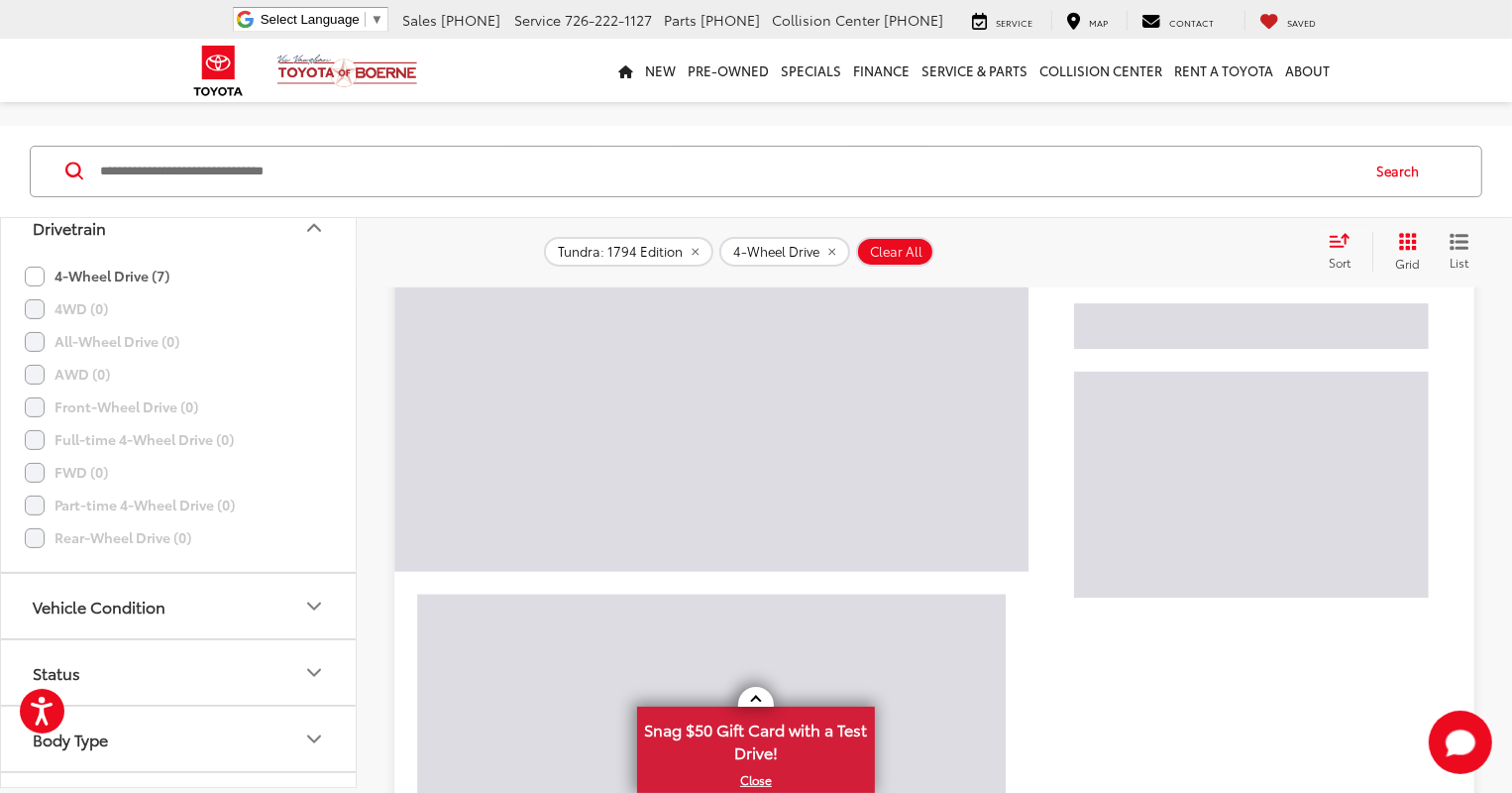scroll, scrollTop: 155, scrollLeft: 0, axis: vertical 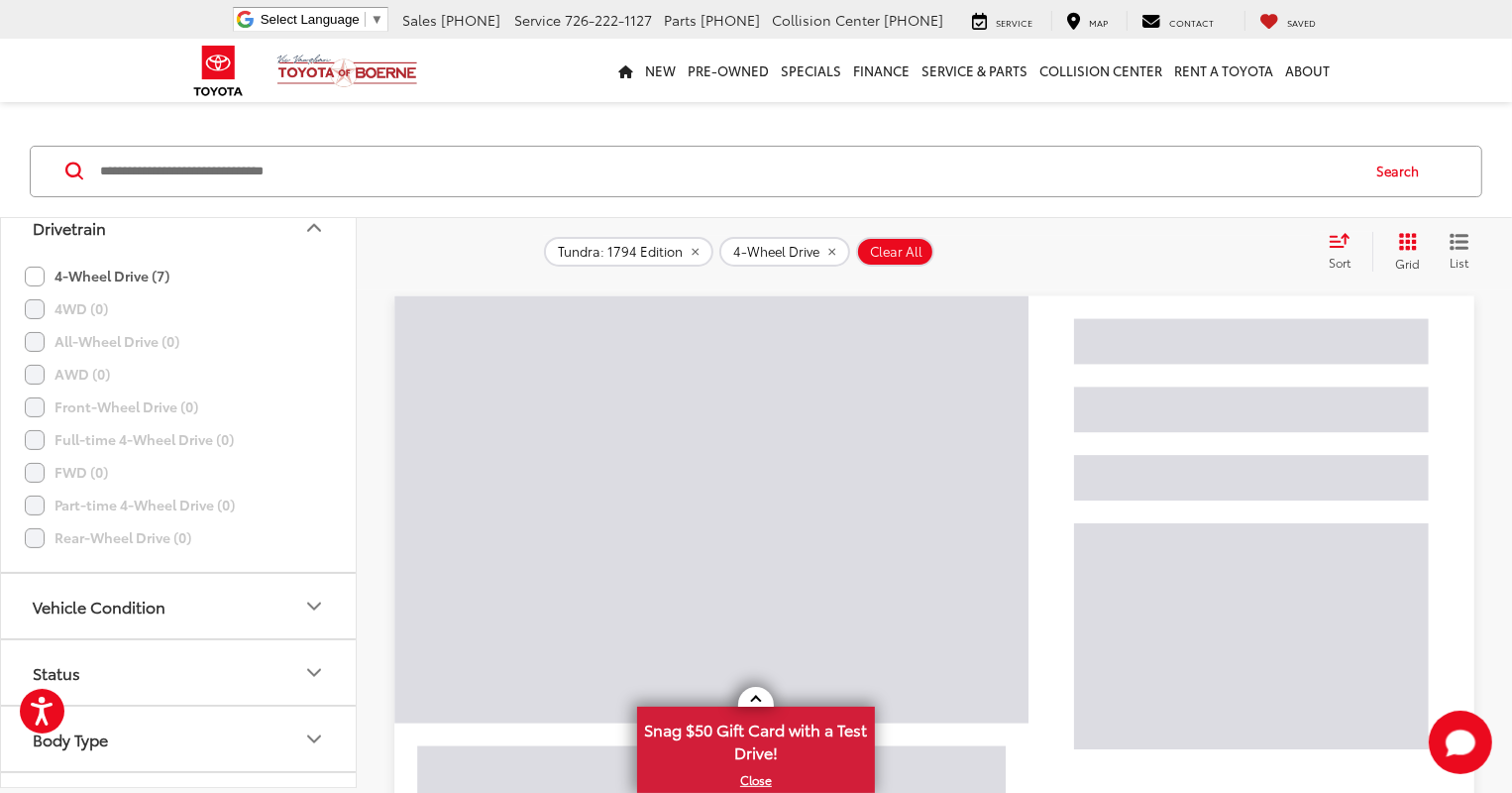 click 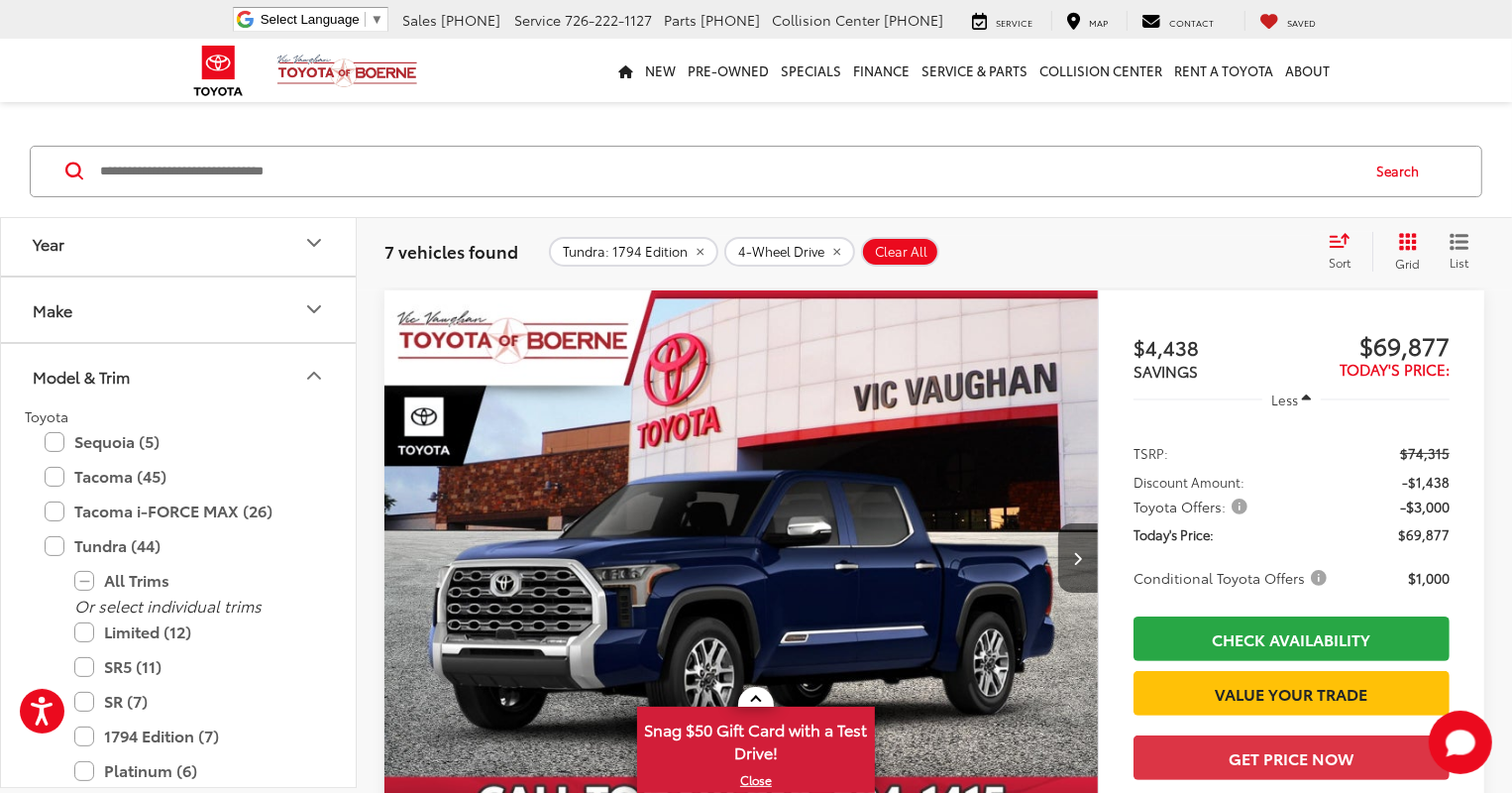 scroll, scrollTop: 0, scrollLeft: 0, axis: both 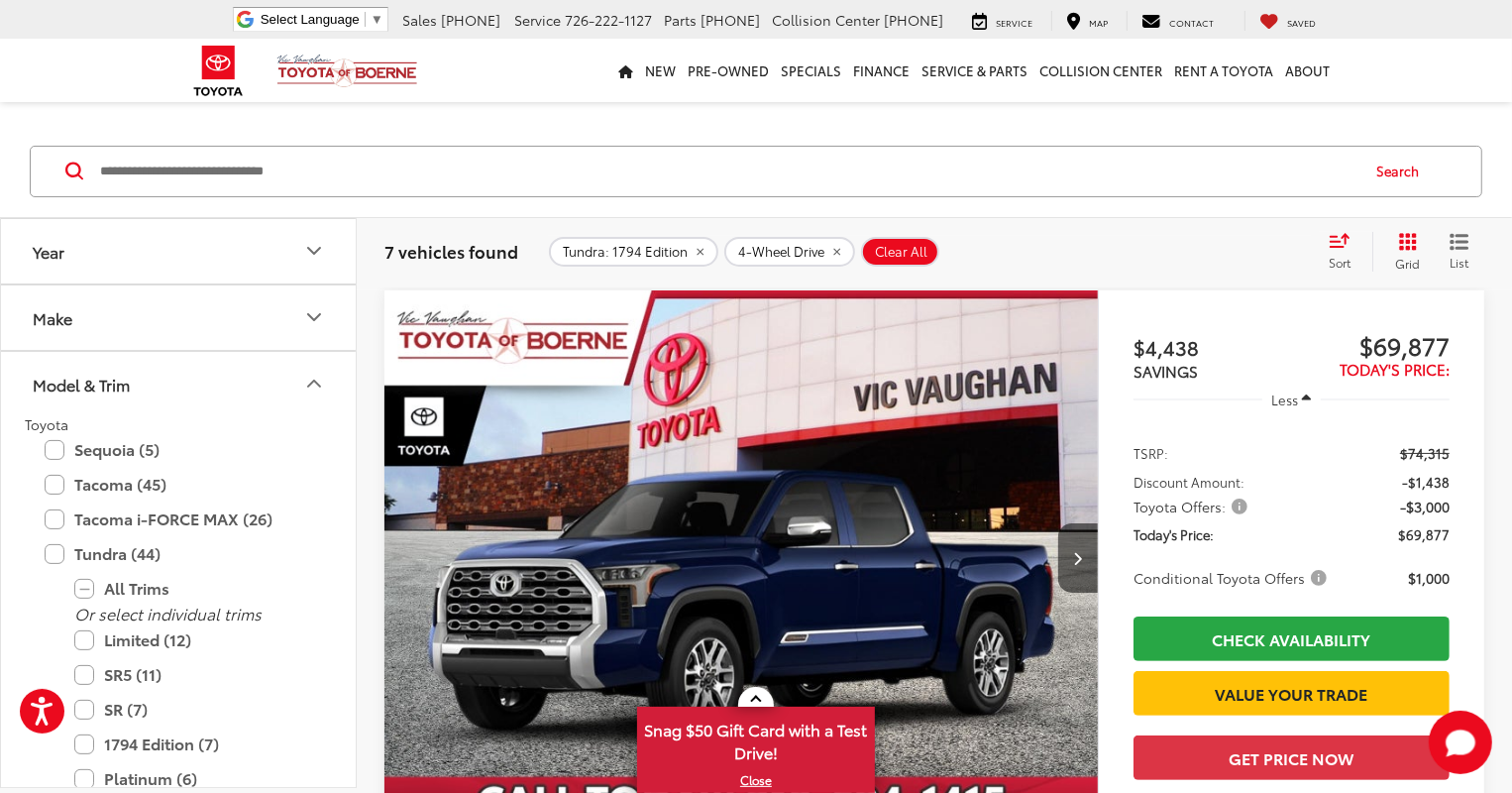 click 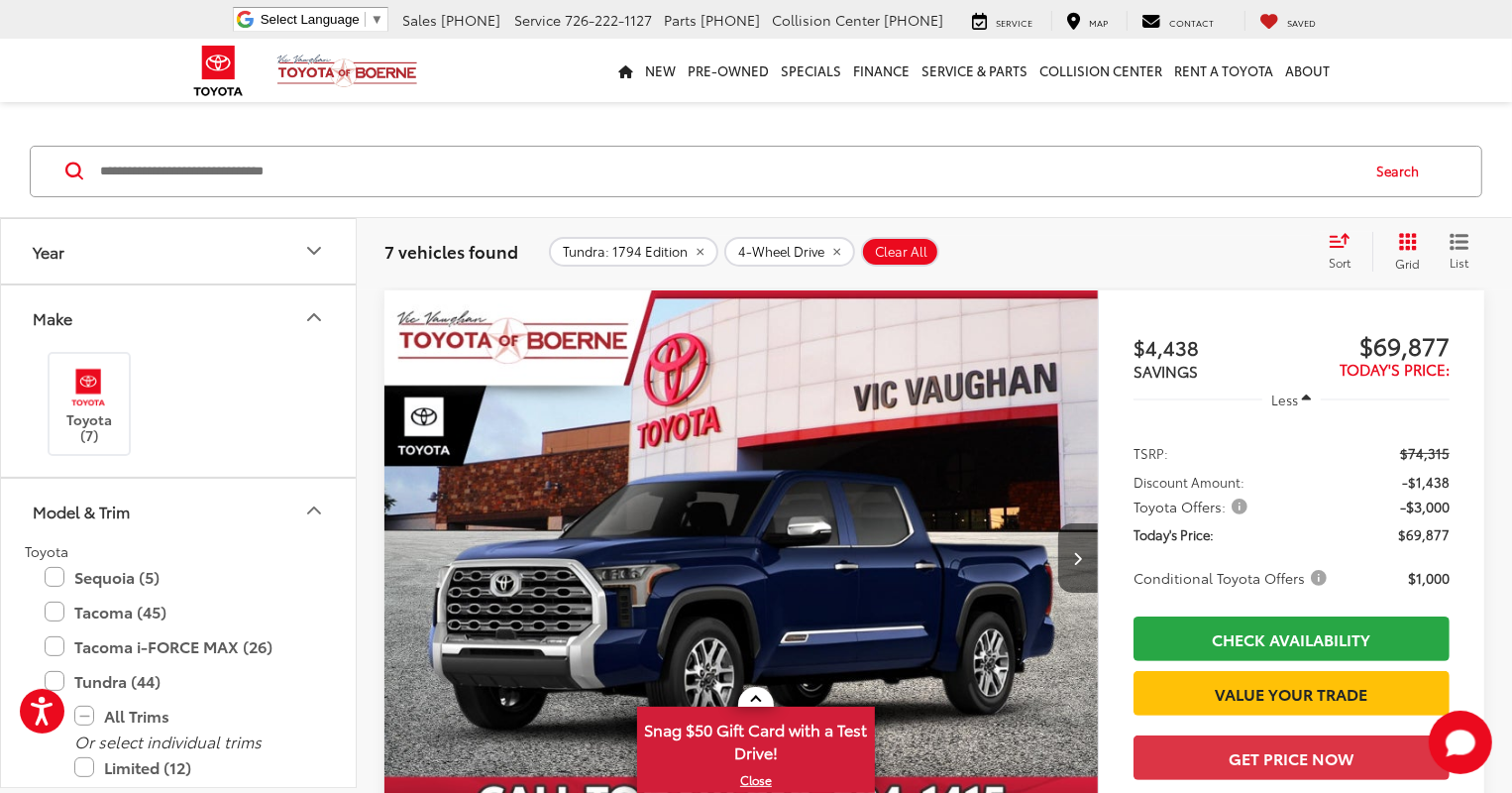 click 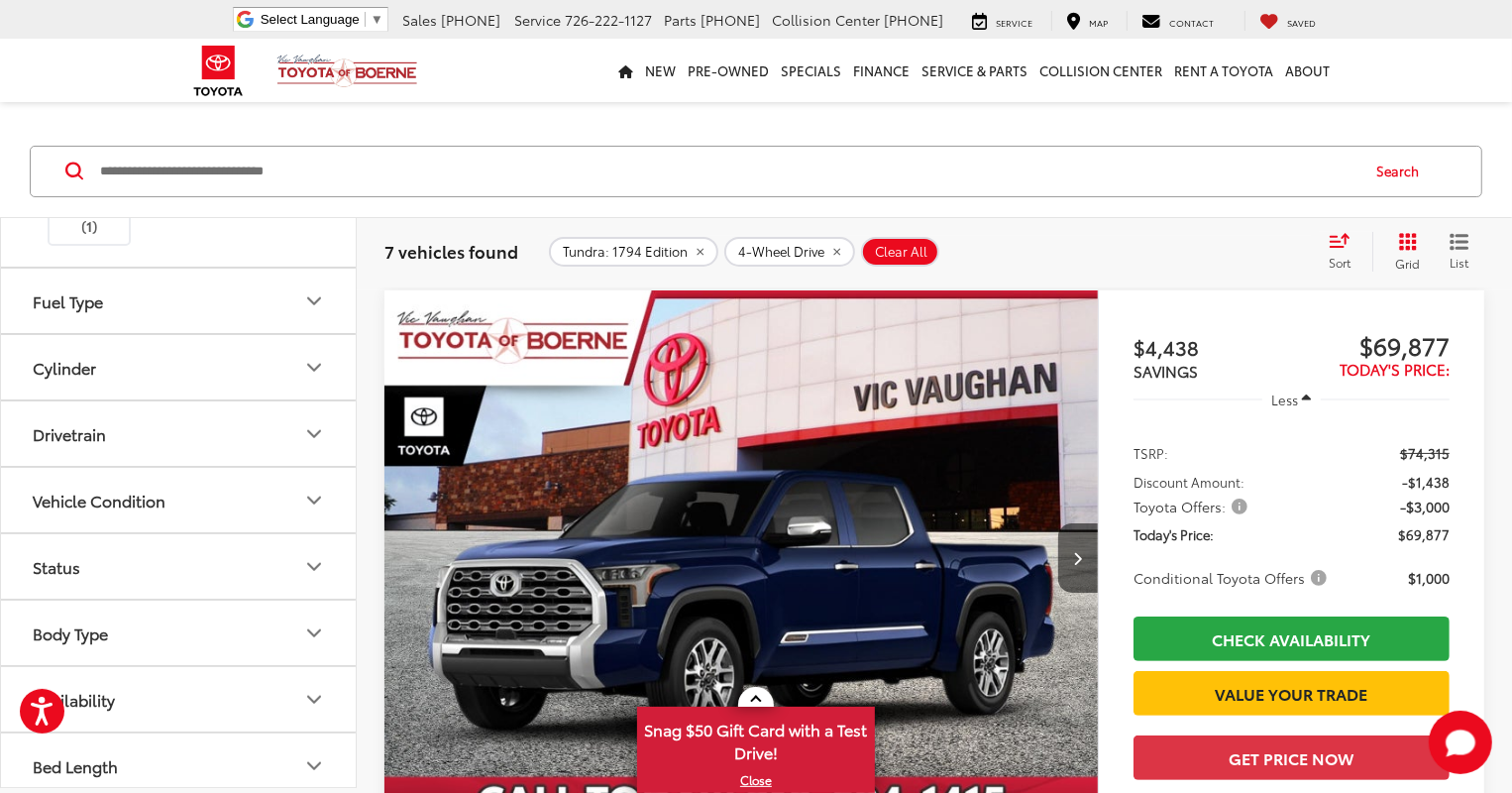 scroll, scrollTop: 2016, scrollLeft: 0, axis: vertical 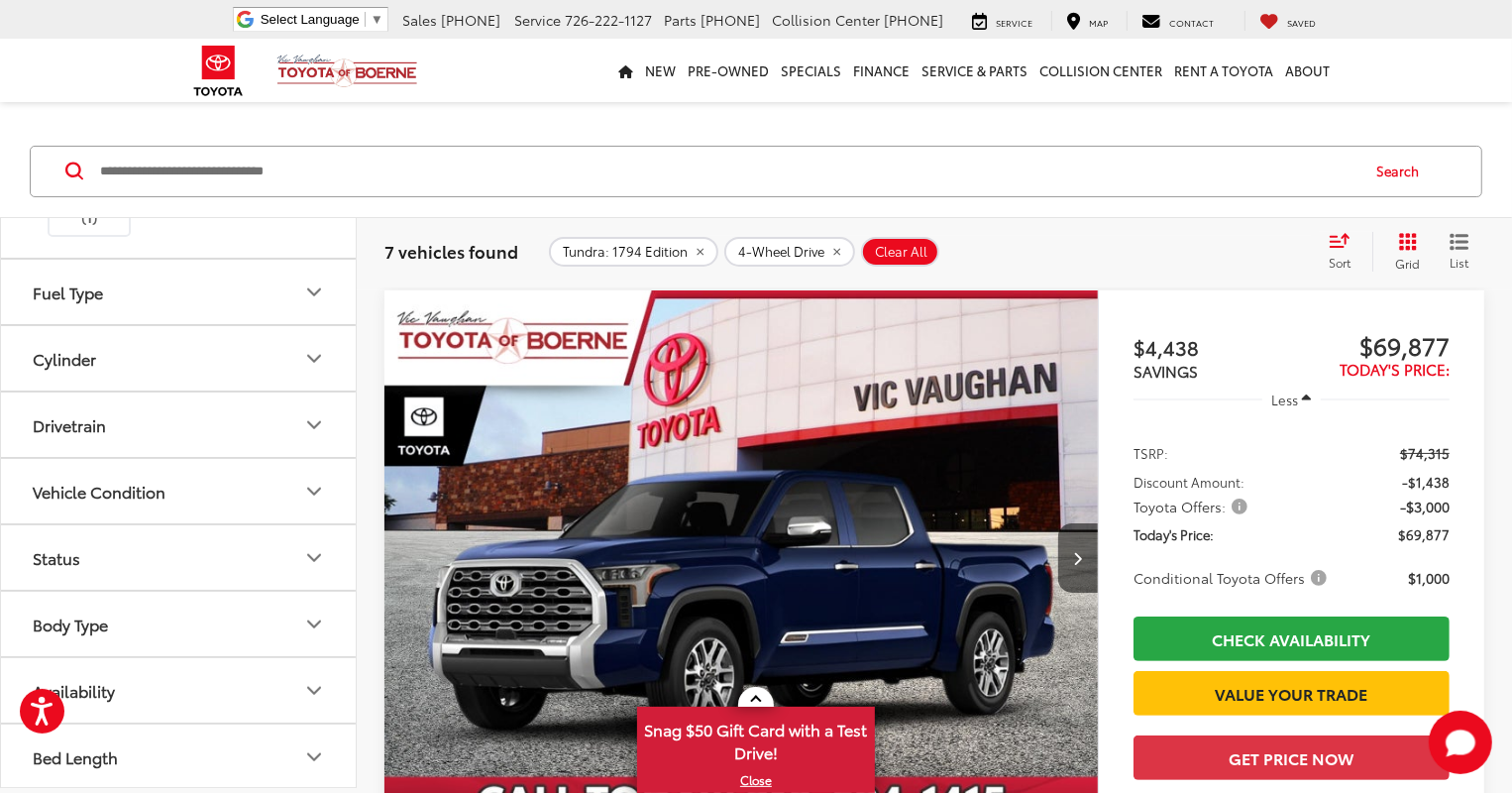 click 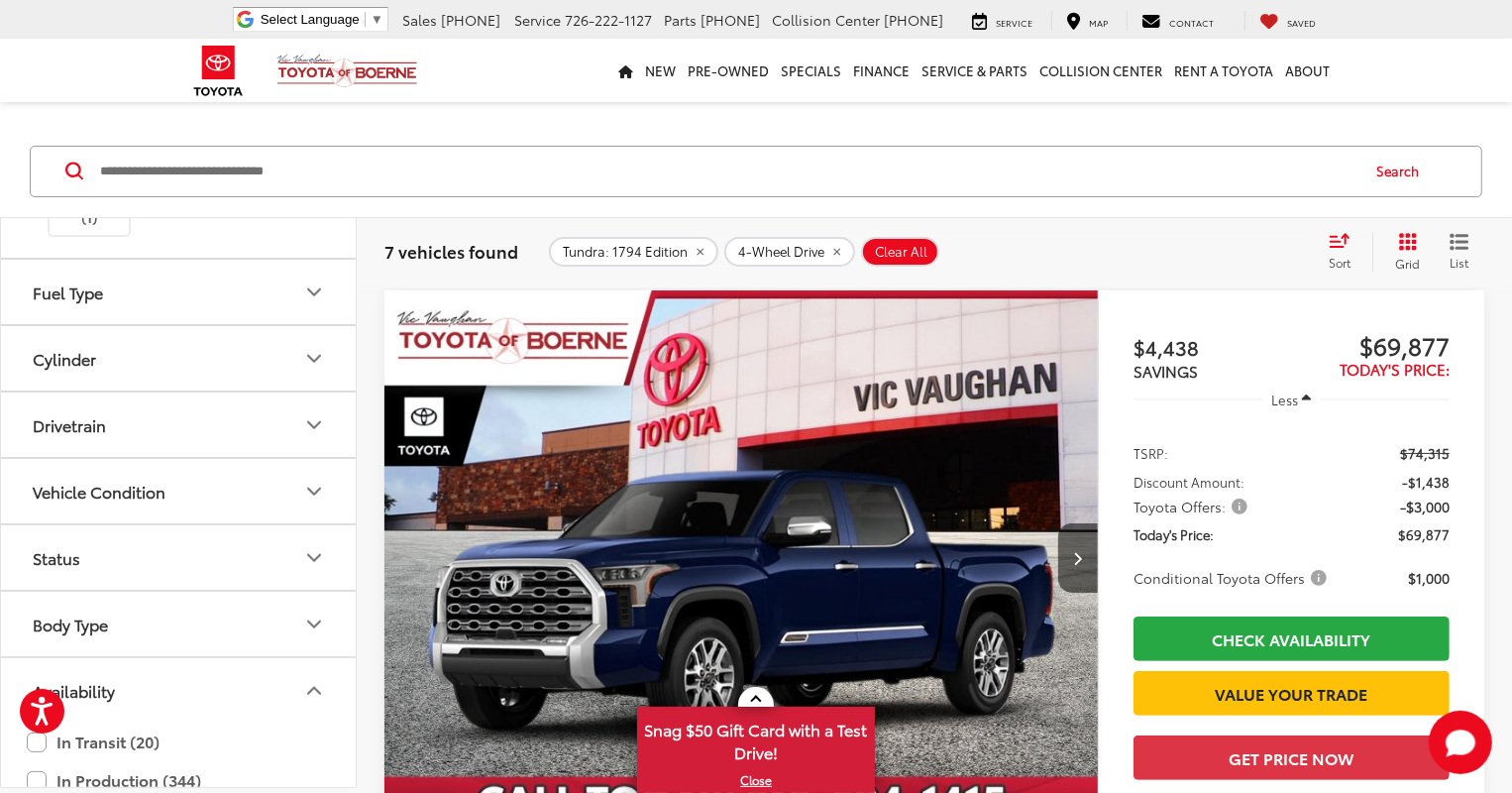 scroll, scrollTop: 2150, scrollLeft: 0, axis: vertical 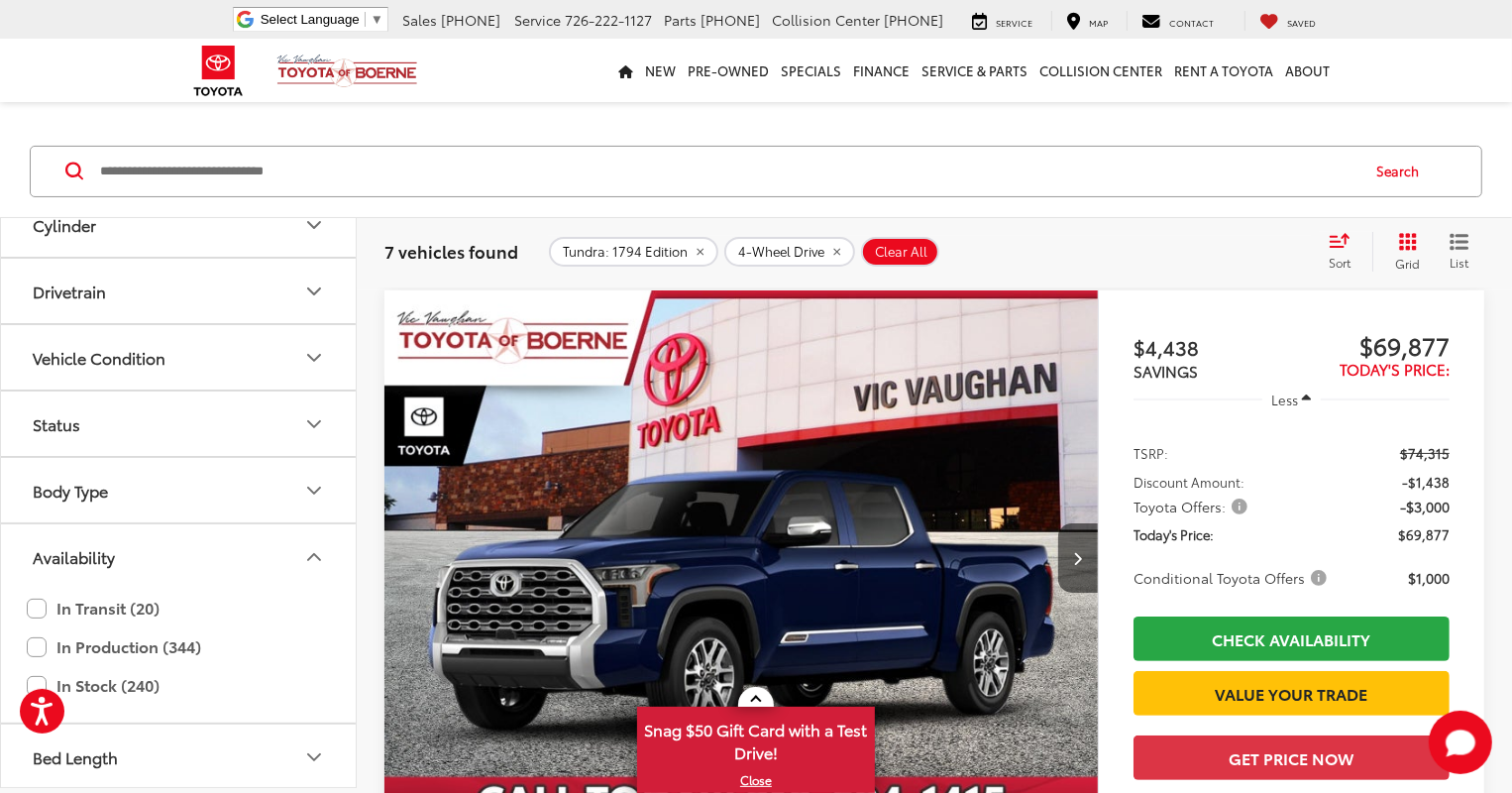 click on "More Details Comments Dealer Comments Bluprint 2025 Toyota Tundra 1794 4WD 10-Speed Automatic 3.4L V6 4WD, Saddle Tan Premium Lth Leather. Disclaimer: New vehicle pricing includes all offers and incentives. Tax, Title, Tags and Dealer doc fee $225.00 not included in vehicle prices shown and must be paid by the purchaser. While great effort is made to ensure the accuracy of the information on this site, errors do occur so please verify information with a customer service rep. This is easily done by calling us at 210-625-4392 or by visiting us at the dealership. Offers expire August 4,2025. Manufacturer’s Rebate subject to residency restrictions. Any customer not meeting the residency restrictions will receive a dealer discount in the same amount of the manufacturer’s rebate. Recent Arrival! Price includes: $3000 - TMS Customer Cash . Exp. 08/04/2025 More..." at bounding box center [741, 985] 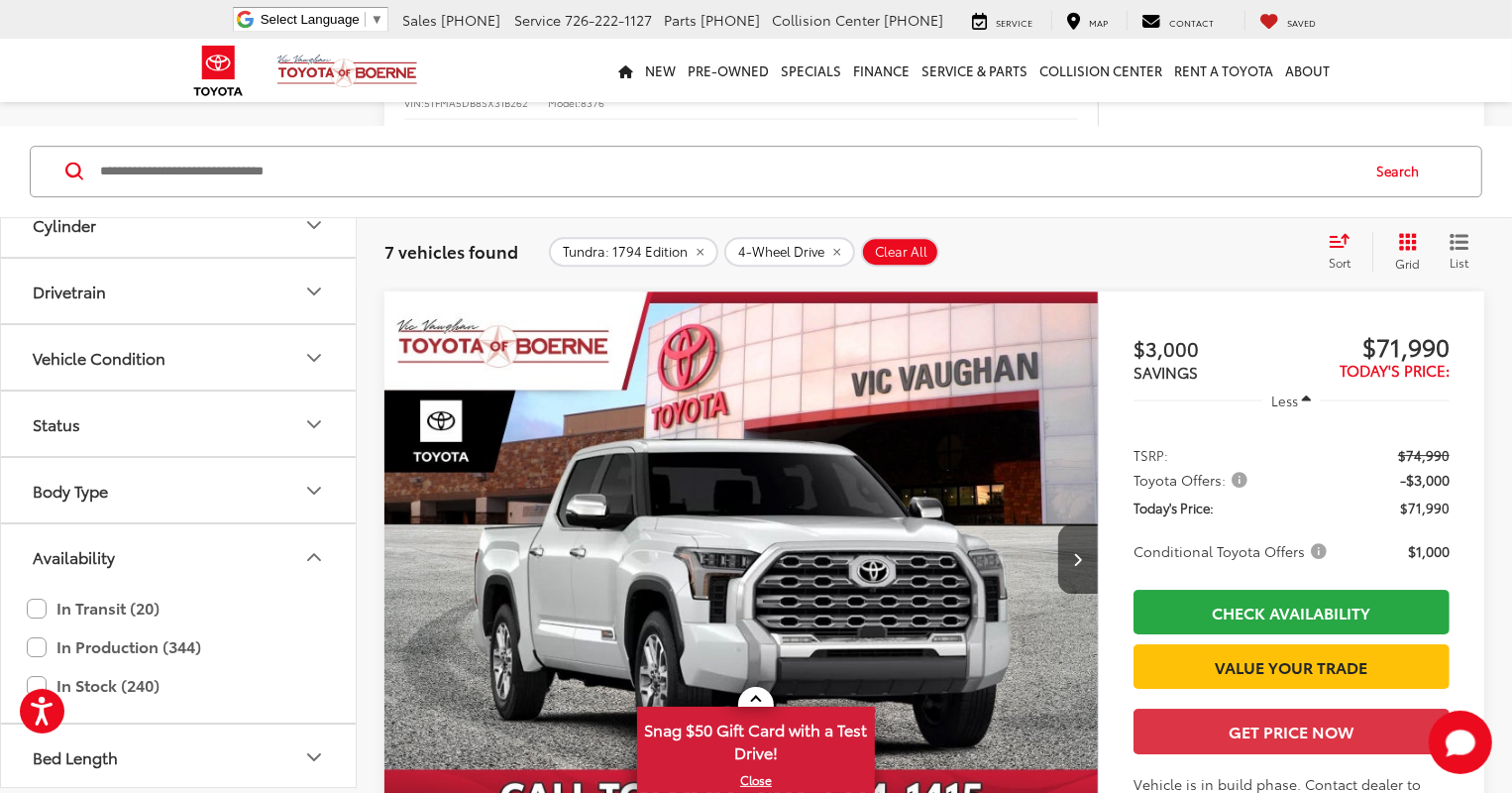 scroll, scrollTop: 5309, scrollLeft: 0, axis: vertical 